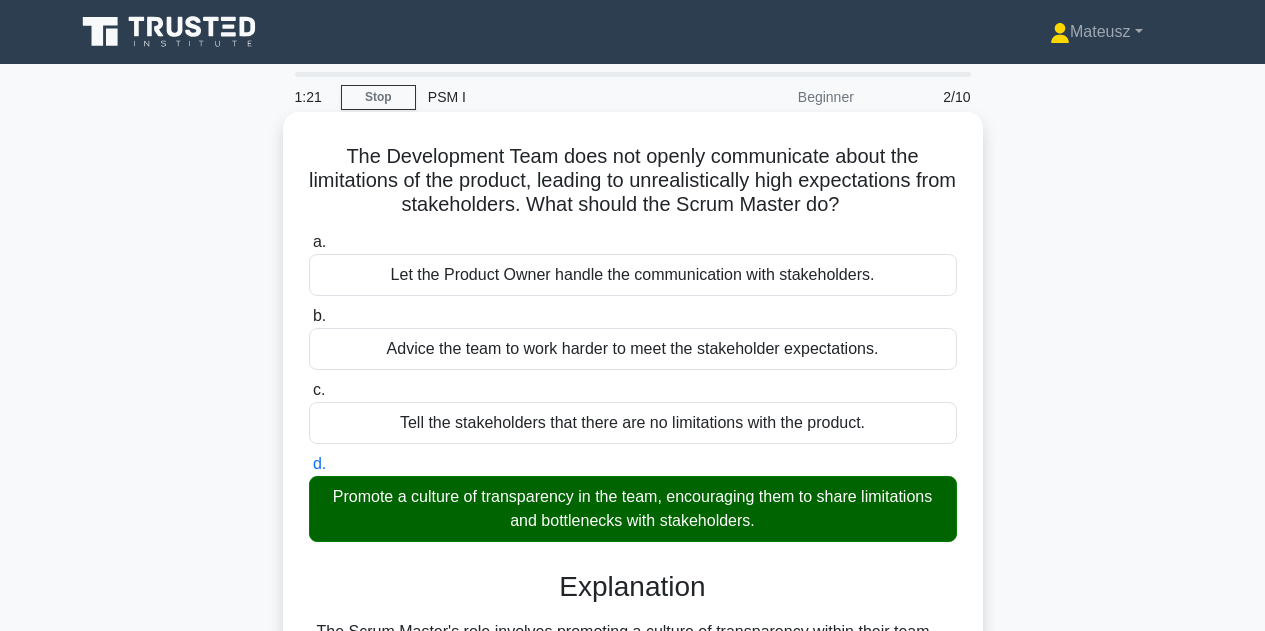 scroll, scrollTop: 0, scrollLeft: 0, axis: both 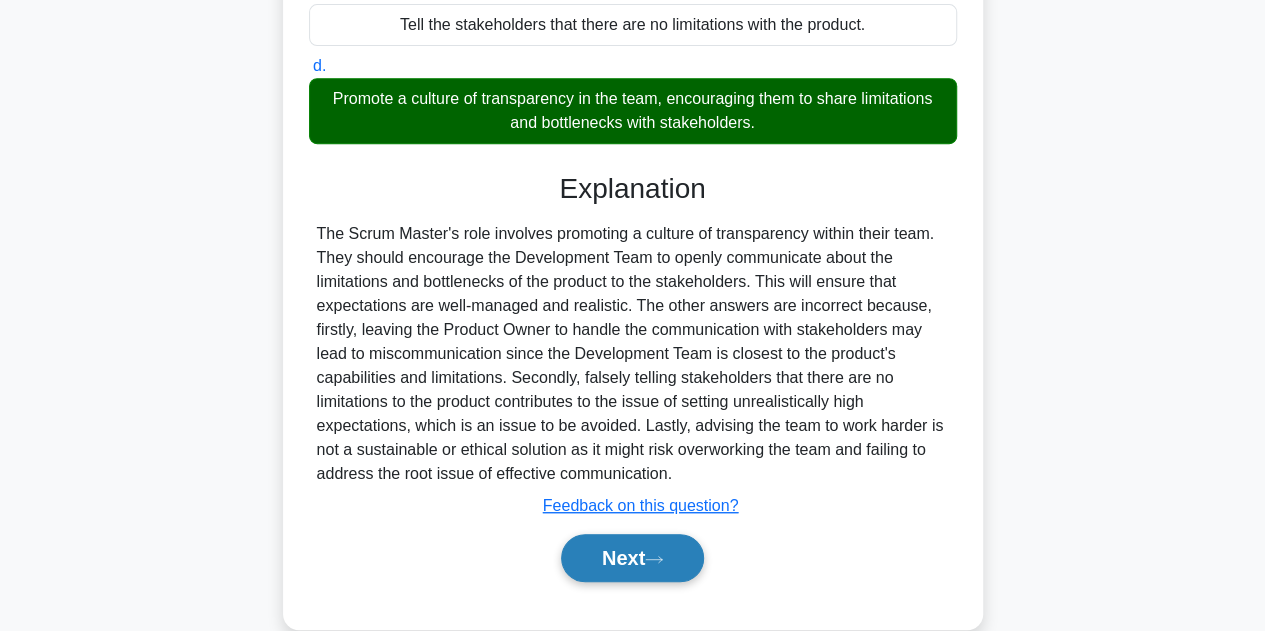 click 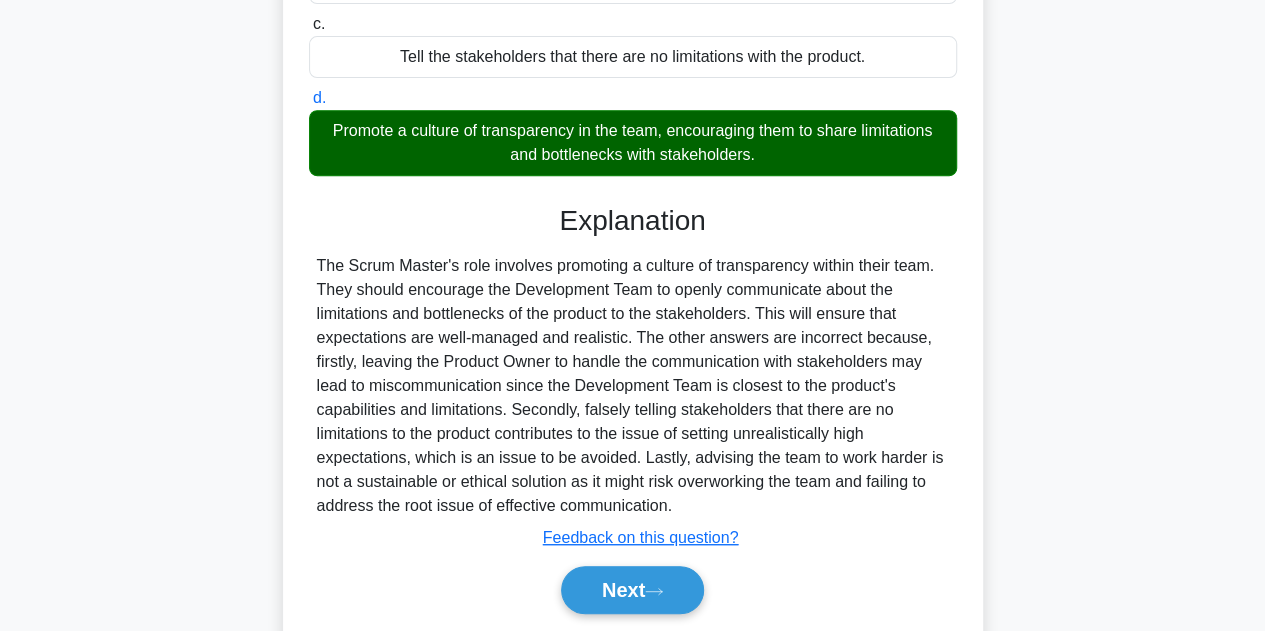 scroll, scrollTop: 398, scrollLeft: 0, axis: vertical 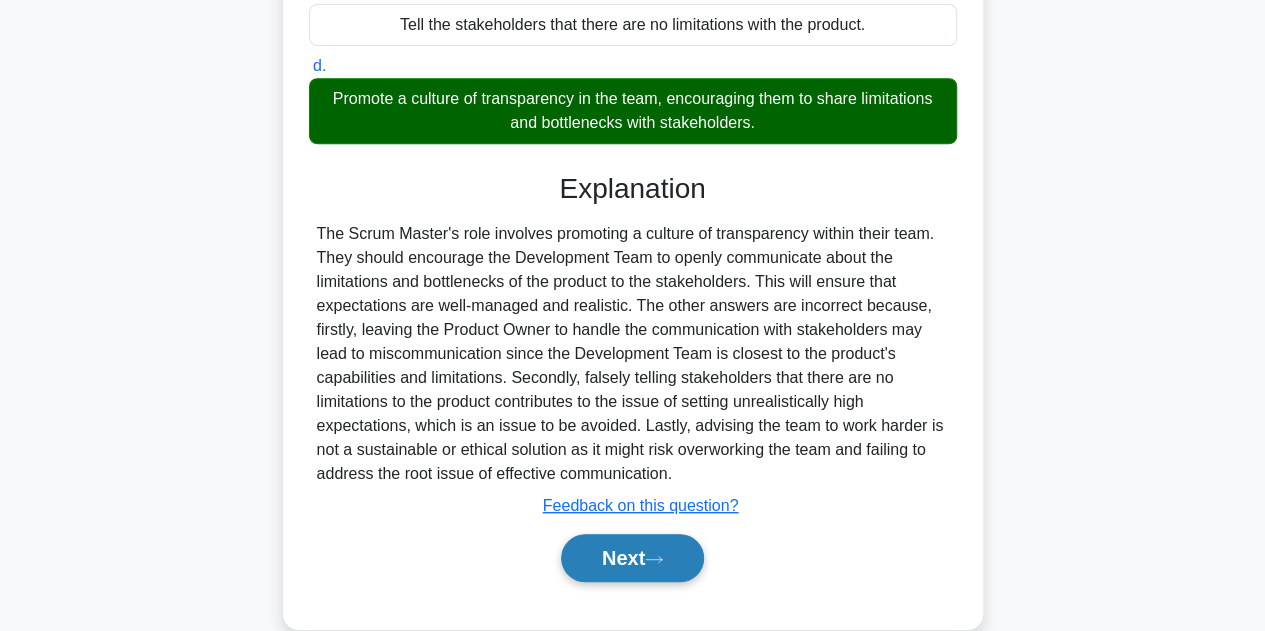 click on "Next" at bounding box center [632, 558] 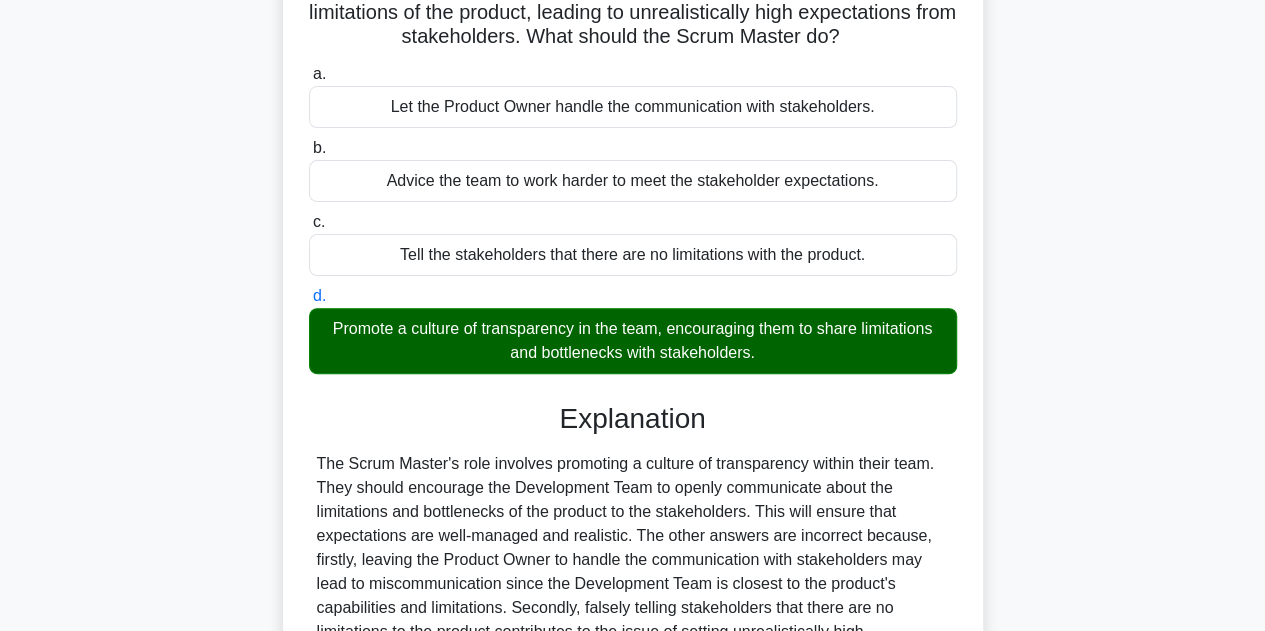 scroll, scrollTop: 200, scrollLeft: 0, axis: vertical 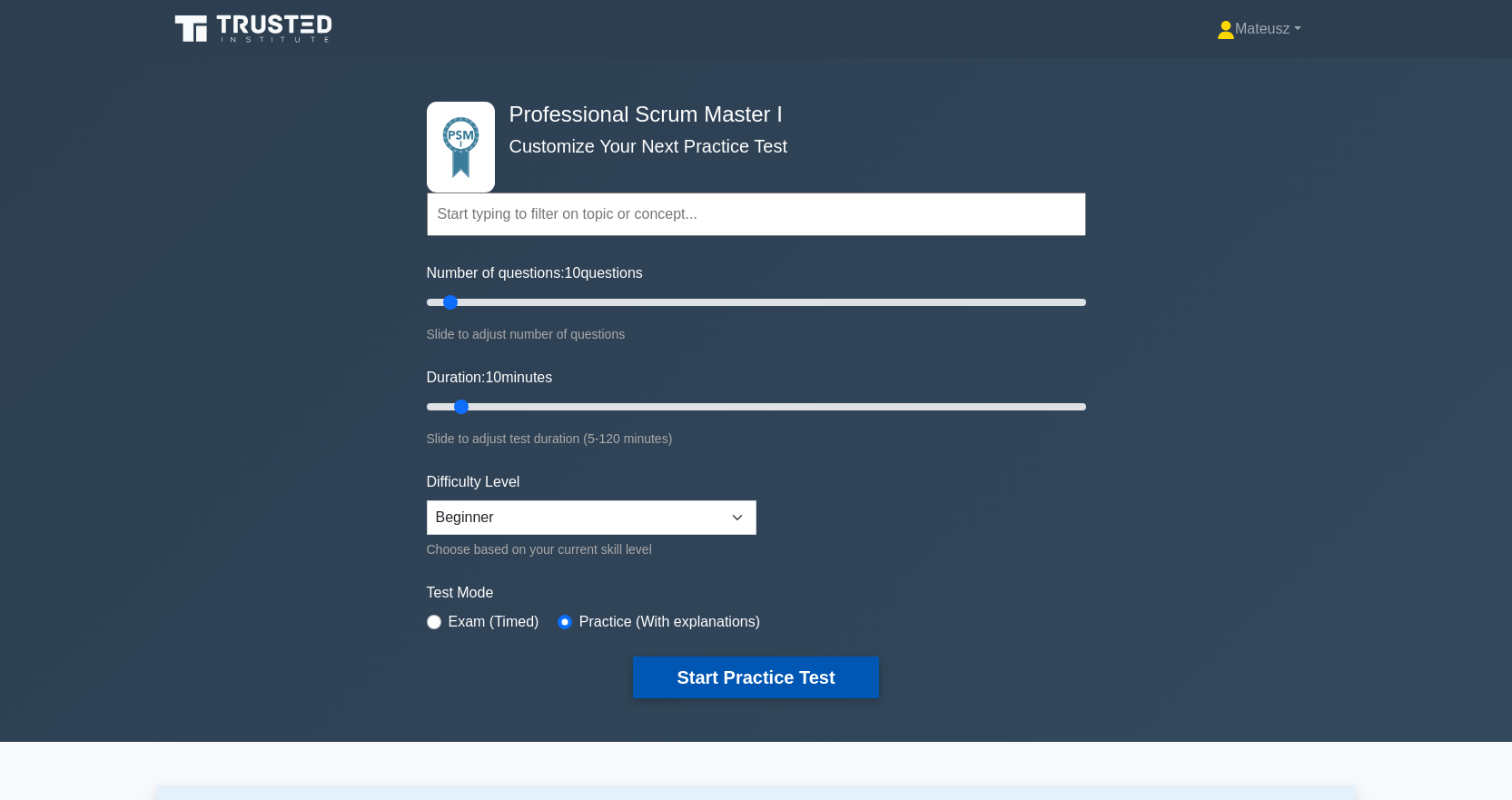 click on "Start Practice Test" at bounding box center (756, 677) 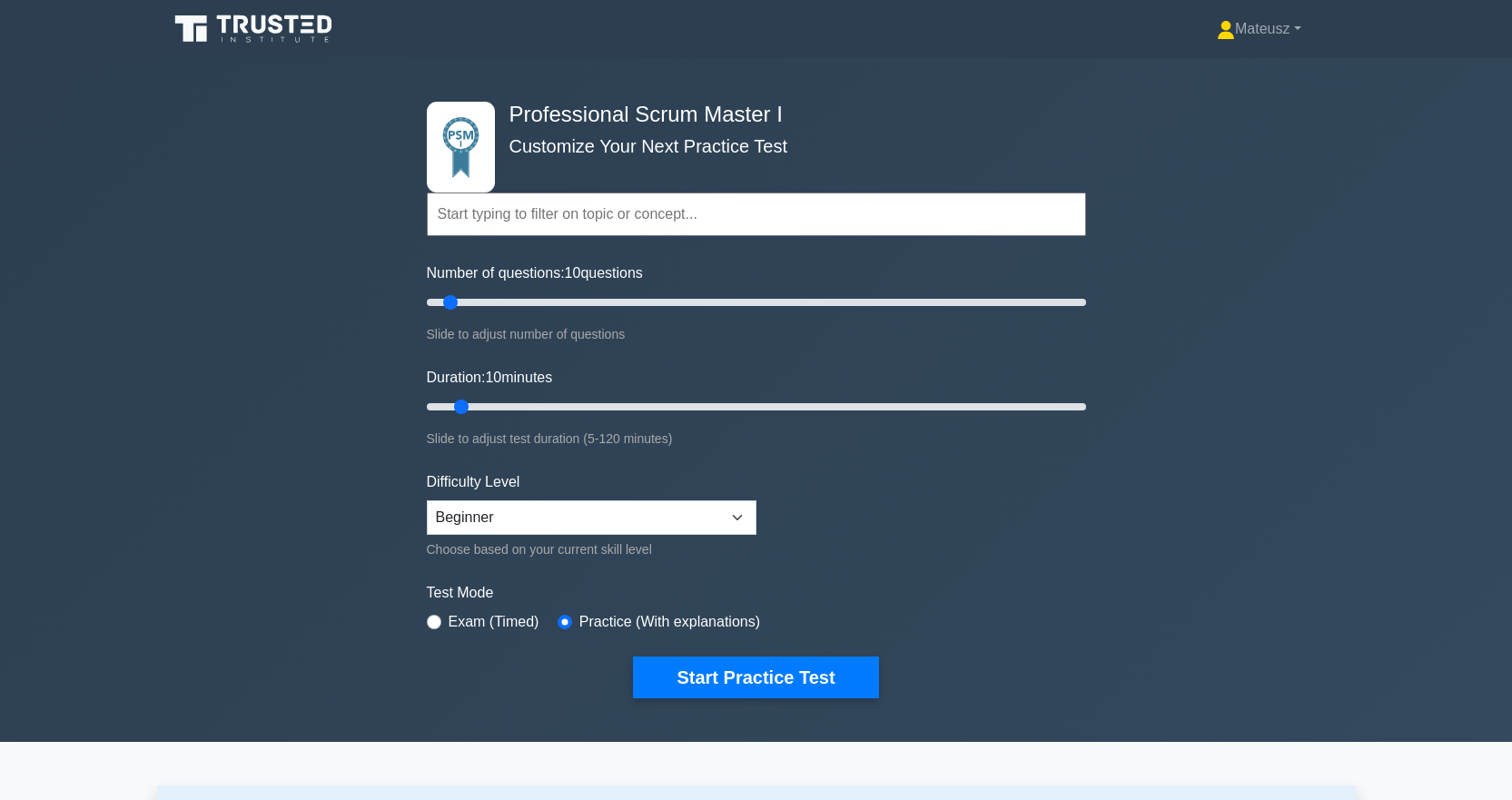 scroll, scrollTop: 363, scrollLeft: 0, axis: vertical 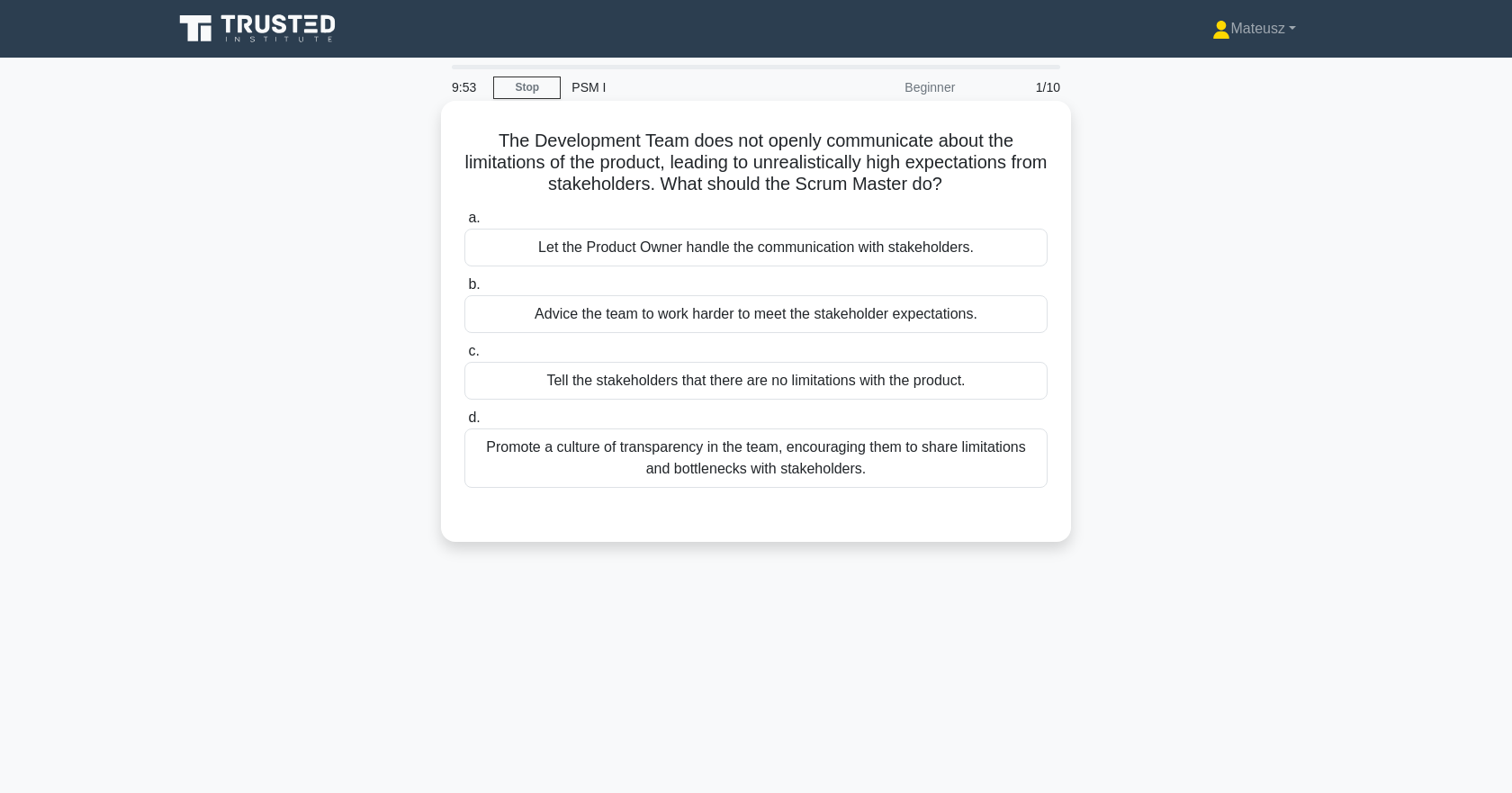 click on "Promote a culture of transparency in the team, encouraging them to share limitations and bottlenecks with stakeholders." at bounding box center (756, 458) 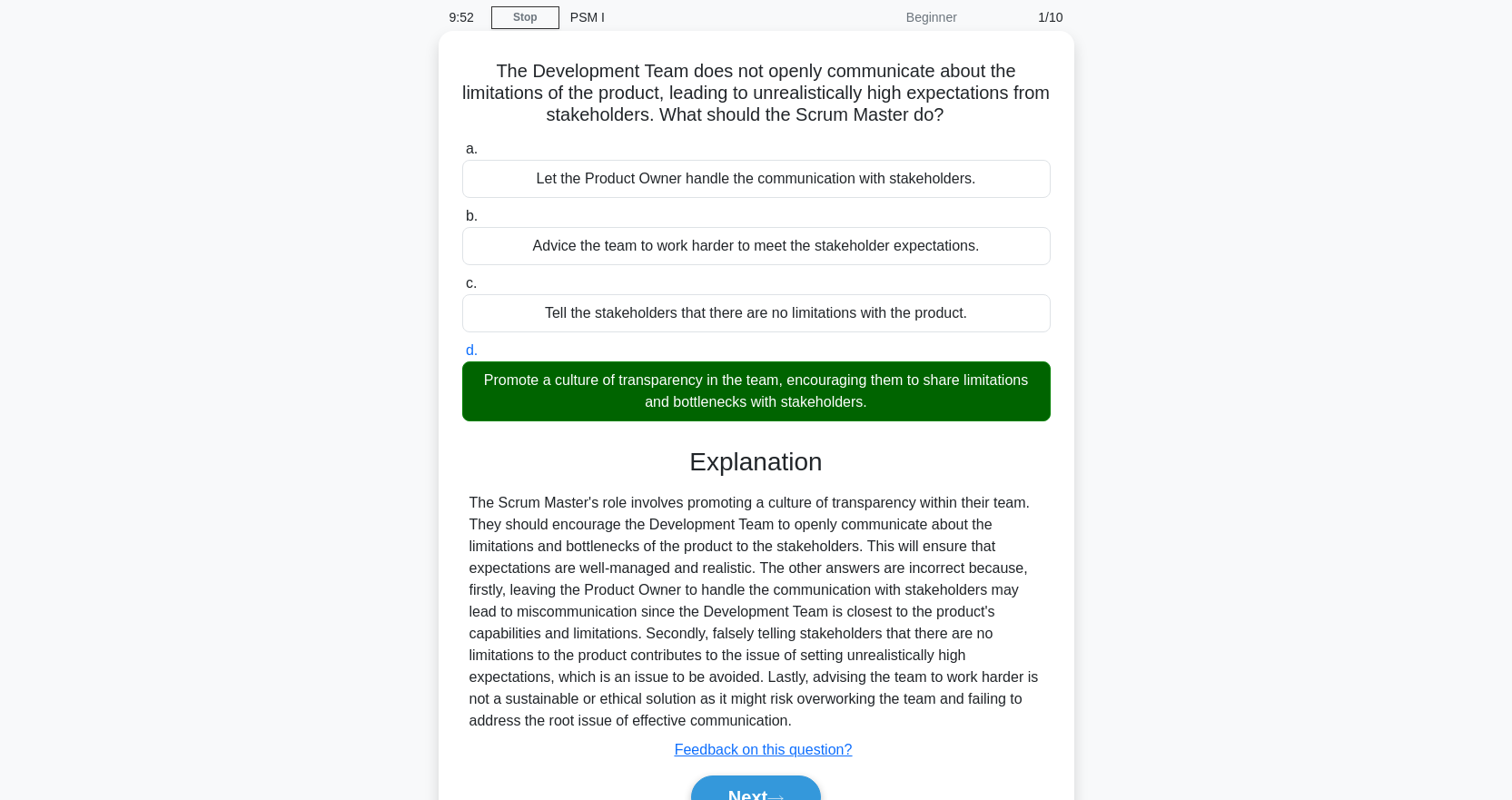 scroll, scrollTop: 138, scrollLeft: 0, axis: vertical 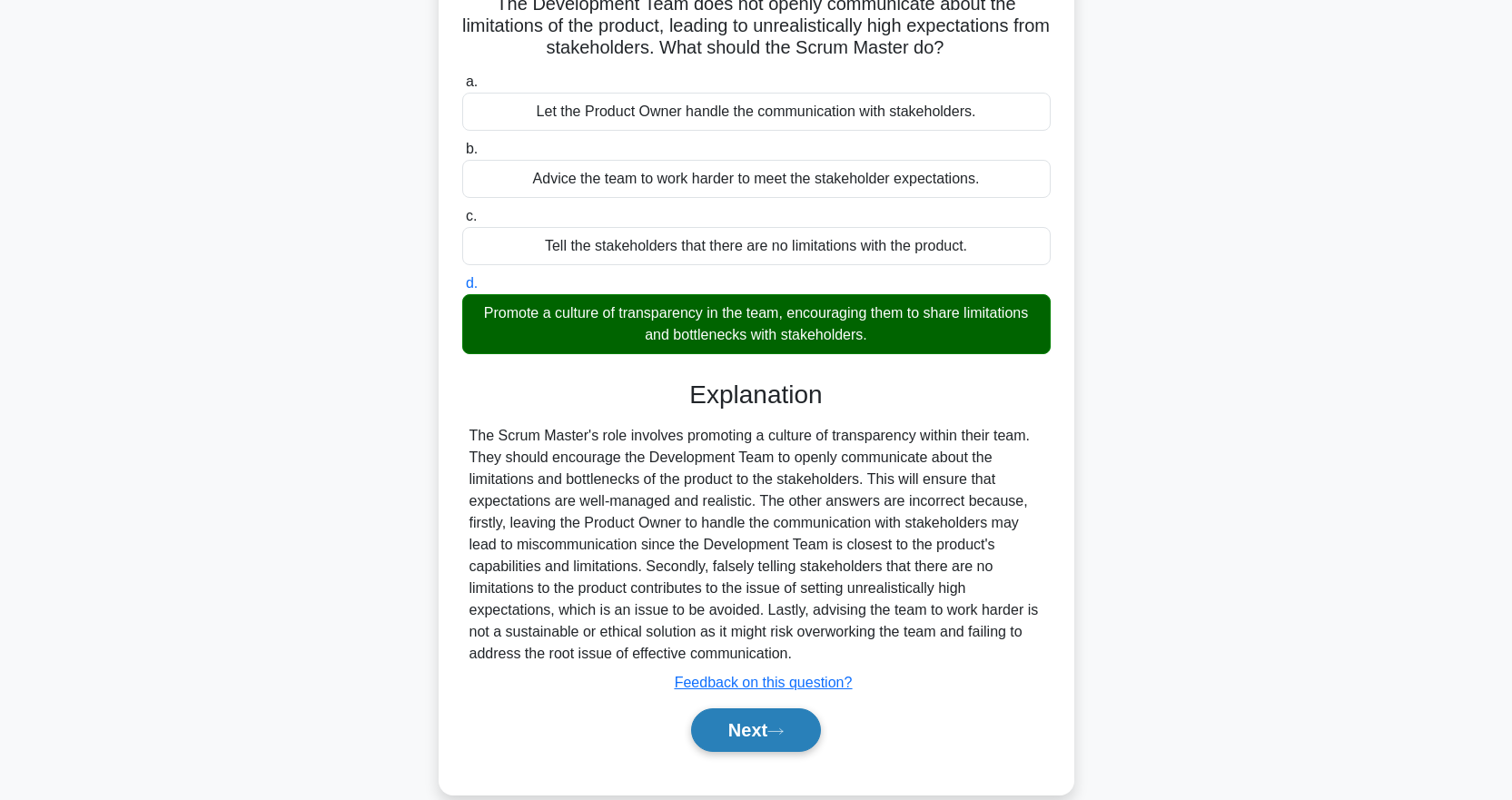 click on "Next" at bounding box center (756, 730) 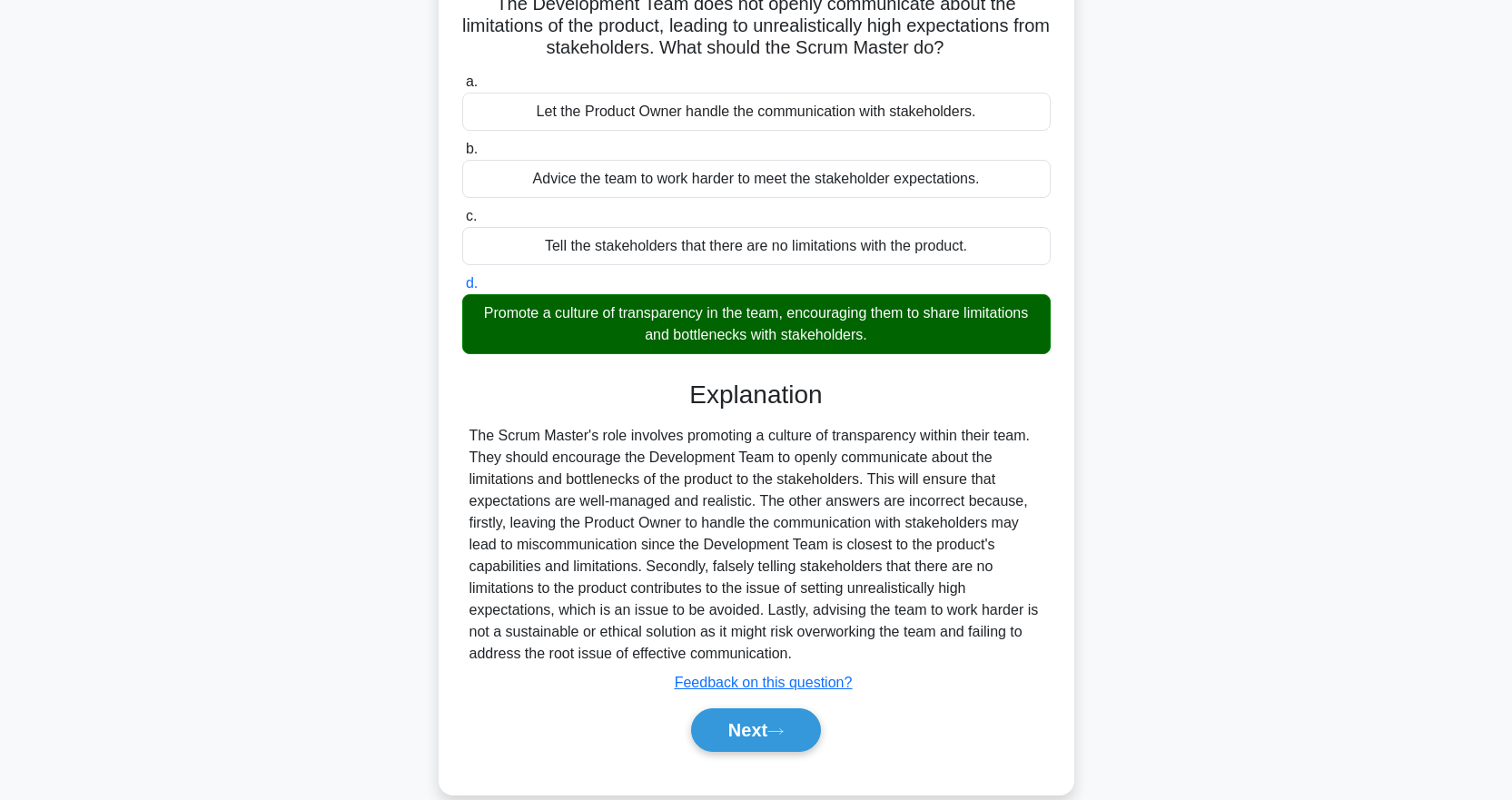 scroll, scrollTop: 0, scrollLeft: 0, axis: both 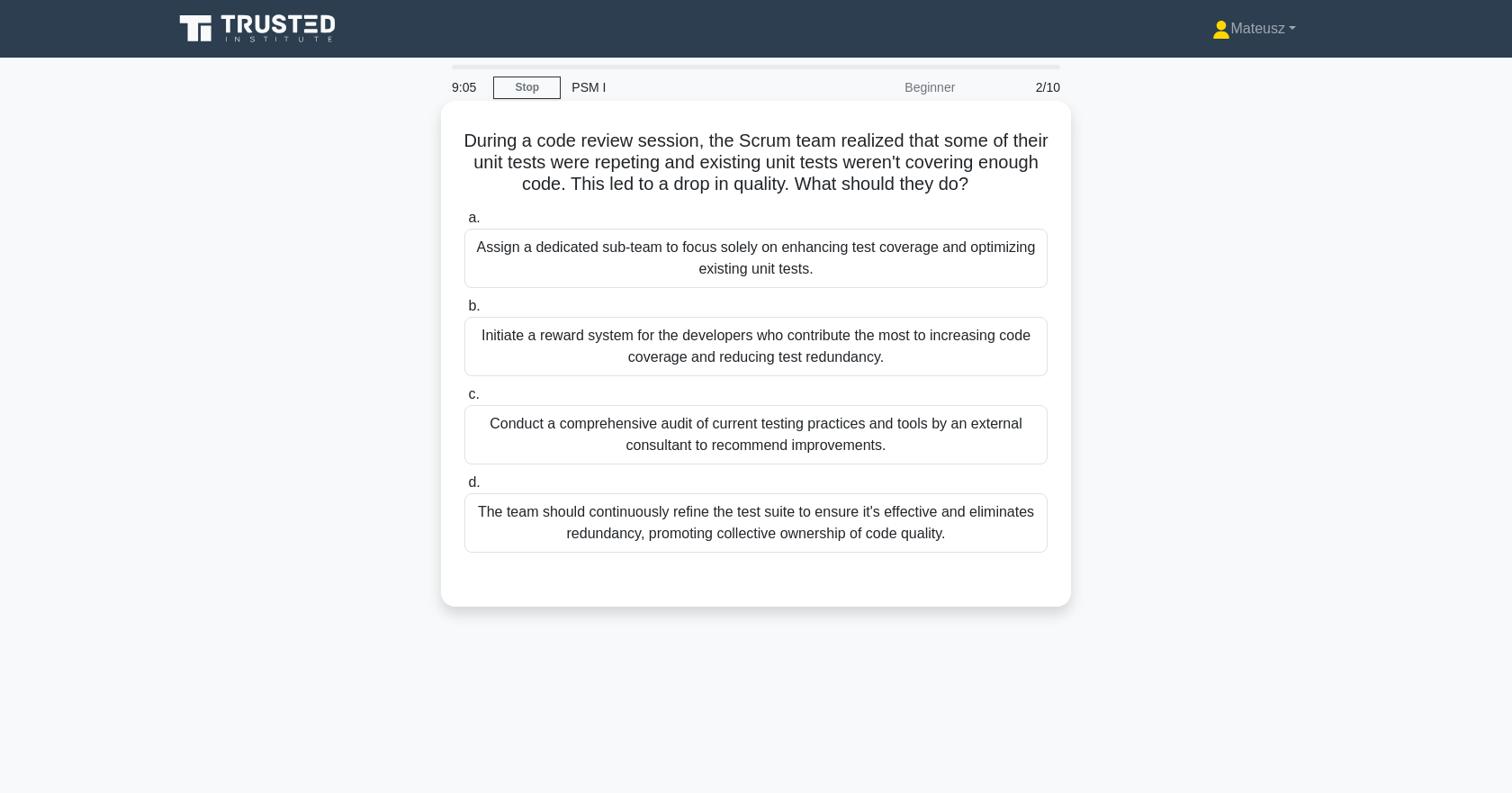 click on "The team should continuously refine the test suite to ensure it's effective and eliminates redundancy, promoting collective ownership of code quality." at bounding box center (756, 523) 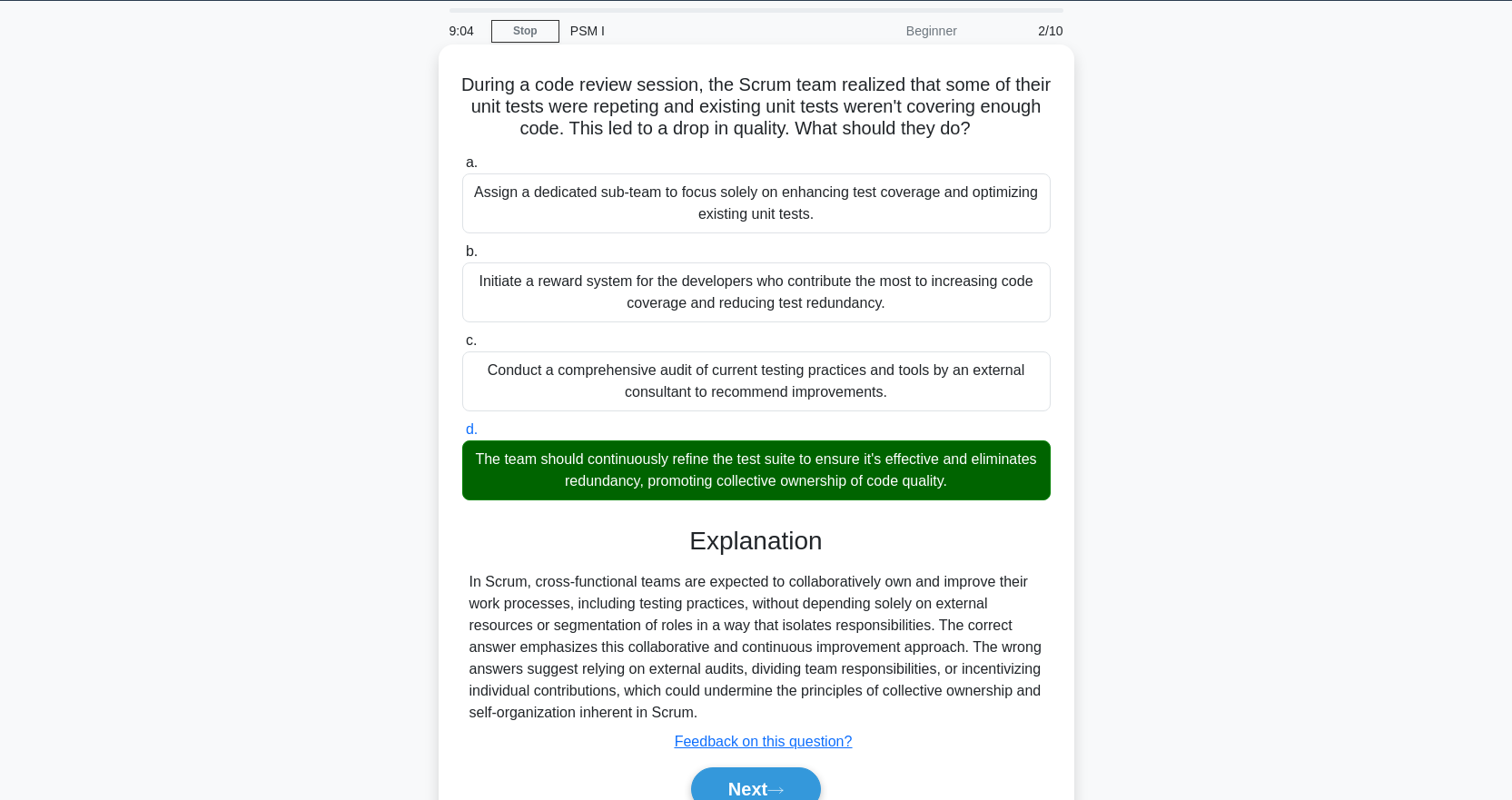 scroll, scrollTop: 116, scrollLeft: 0, axis: vertical 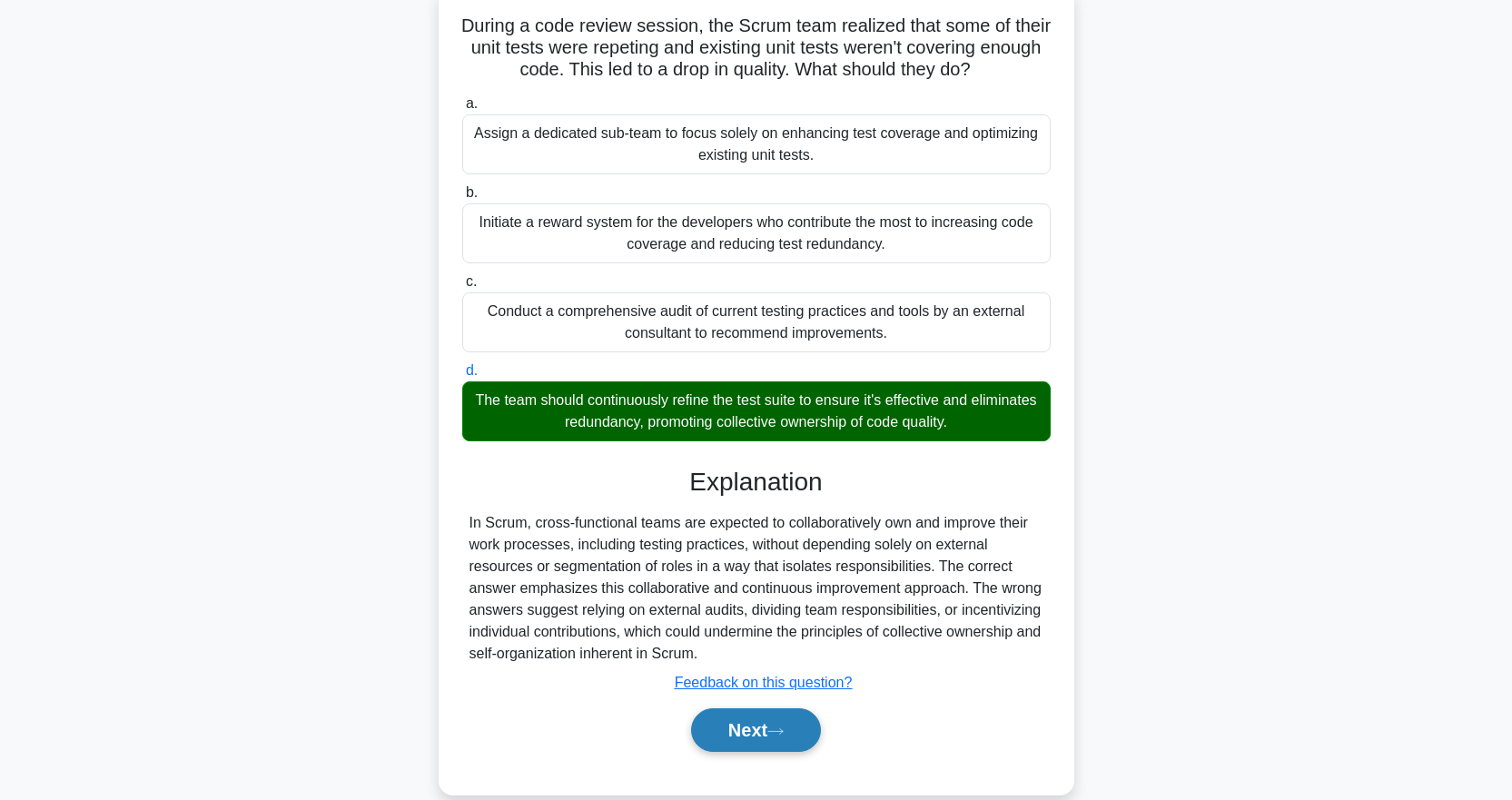 click on "Next" at bounding box center [756, 730] 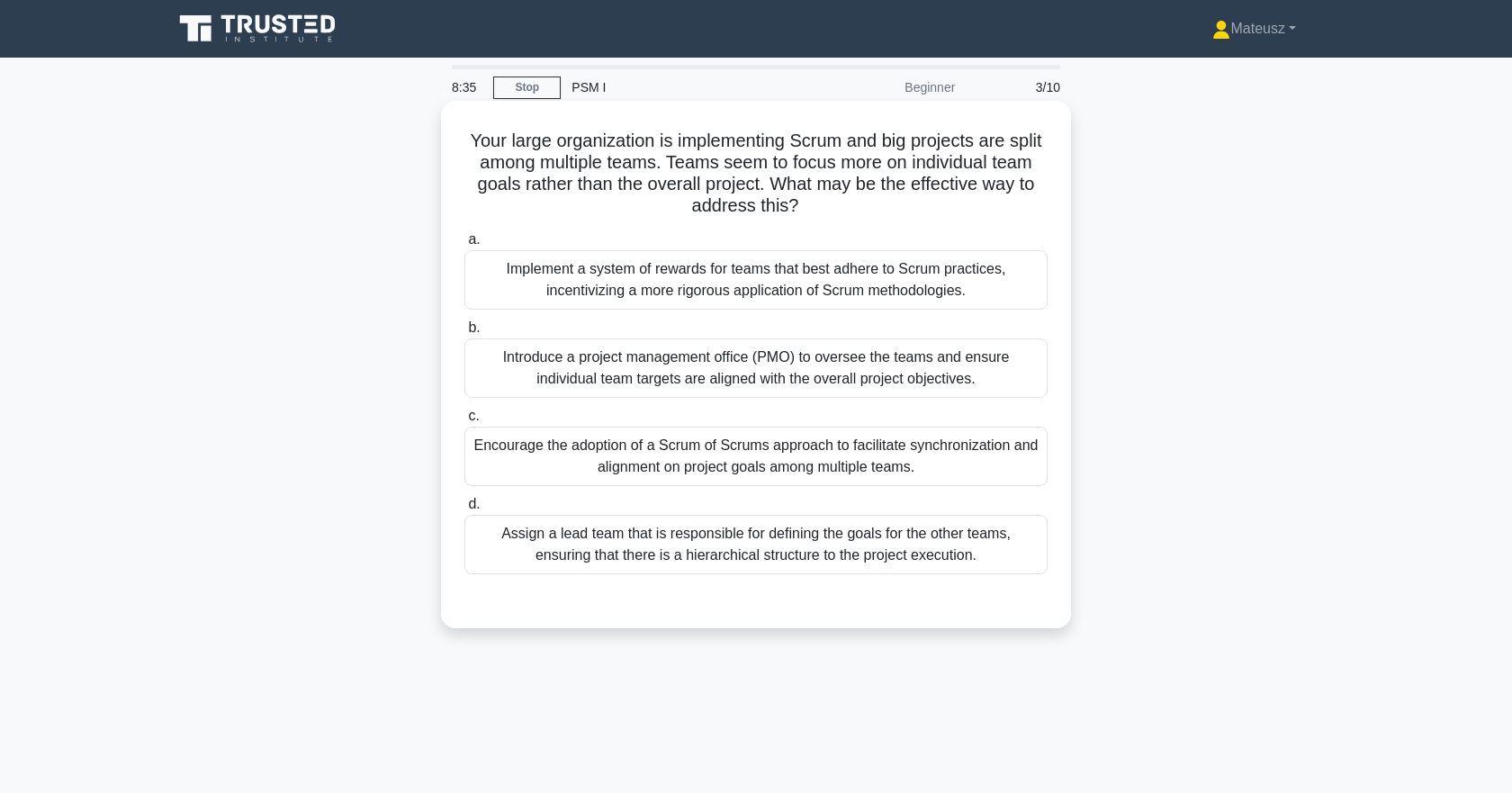 click on "Encourage the adoption of a Scrum of Scrums approach to facilitate synchronization and alignment on project goals among multiple teams." at bounding box center (756, 456) 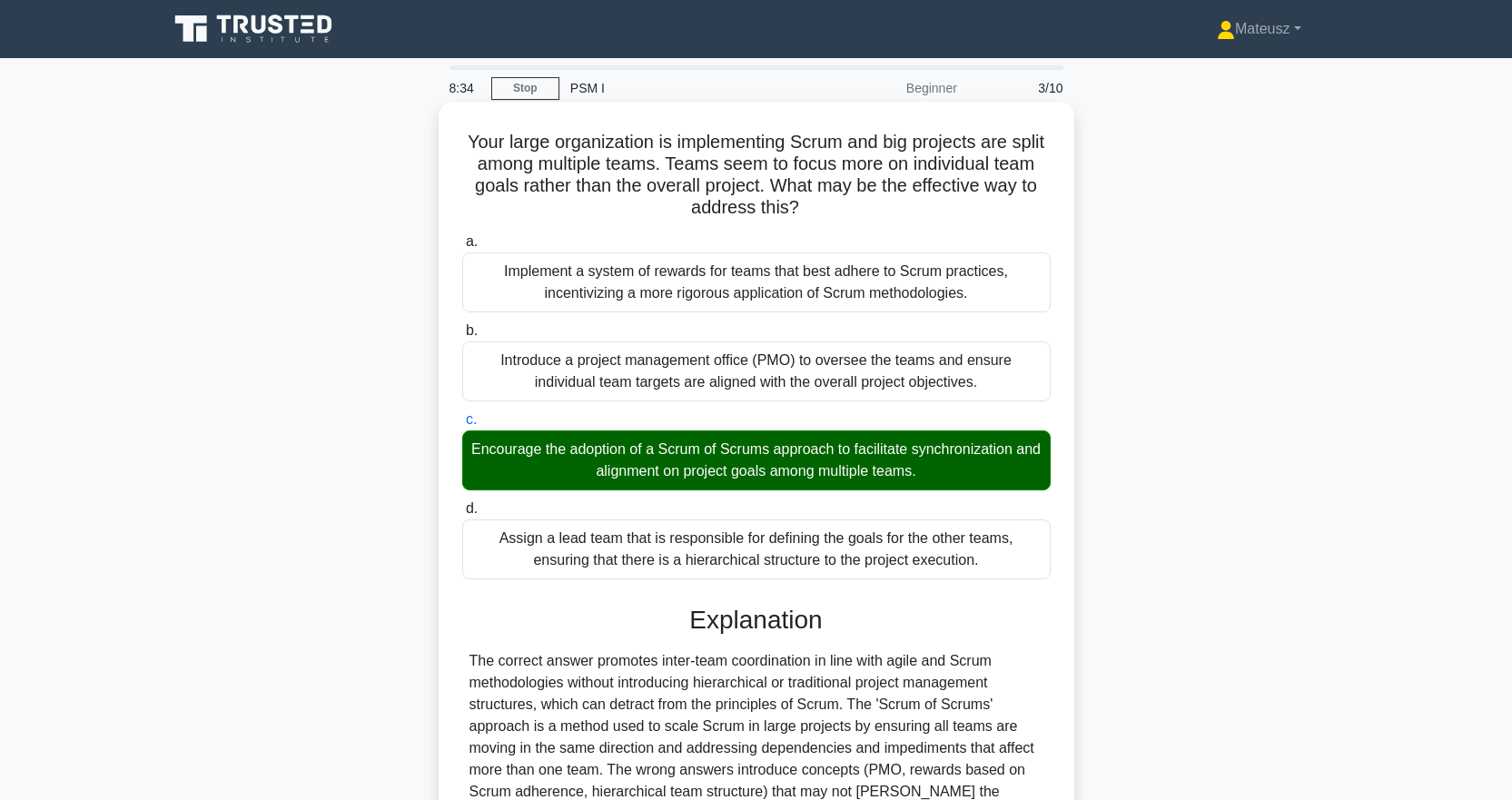scroll, scrollTop: 182, scrollLeft: 0, axis: vertical 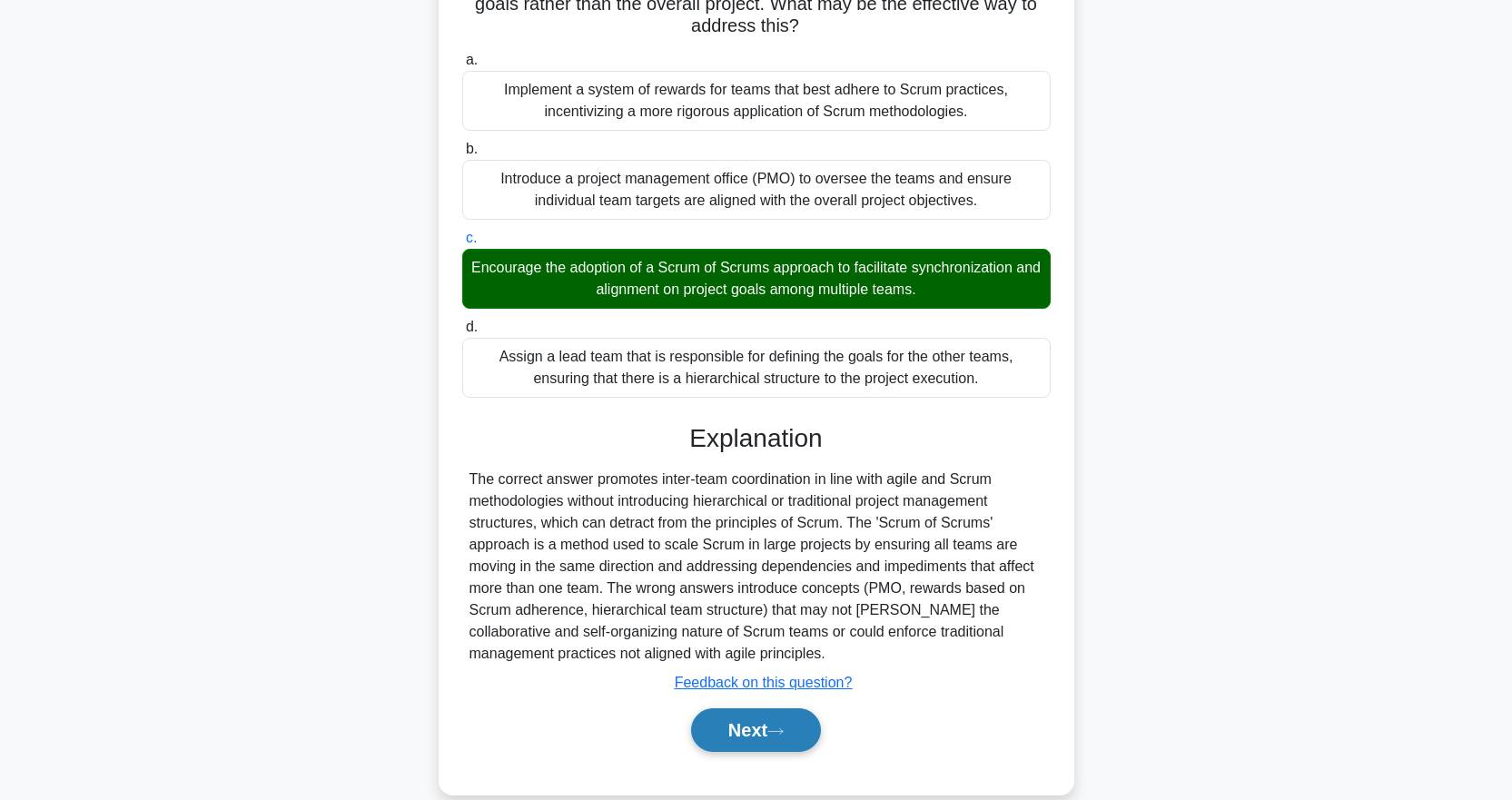 click on "Next" at bounding box center (756, 730) 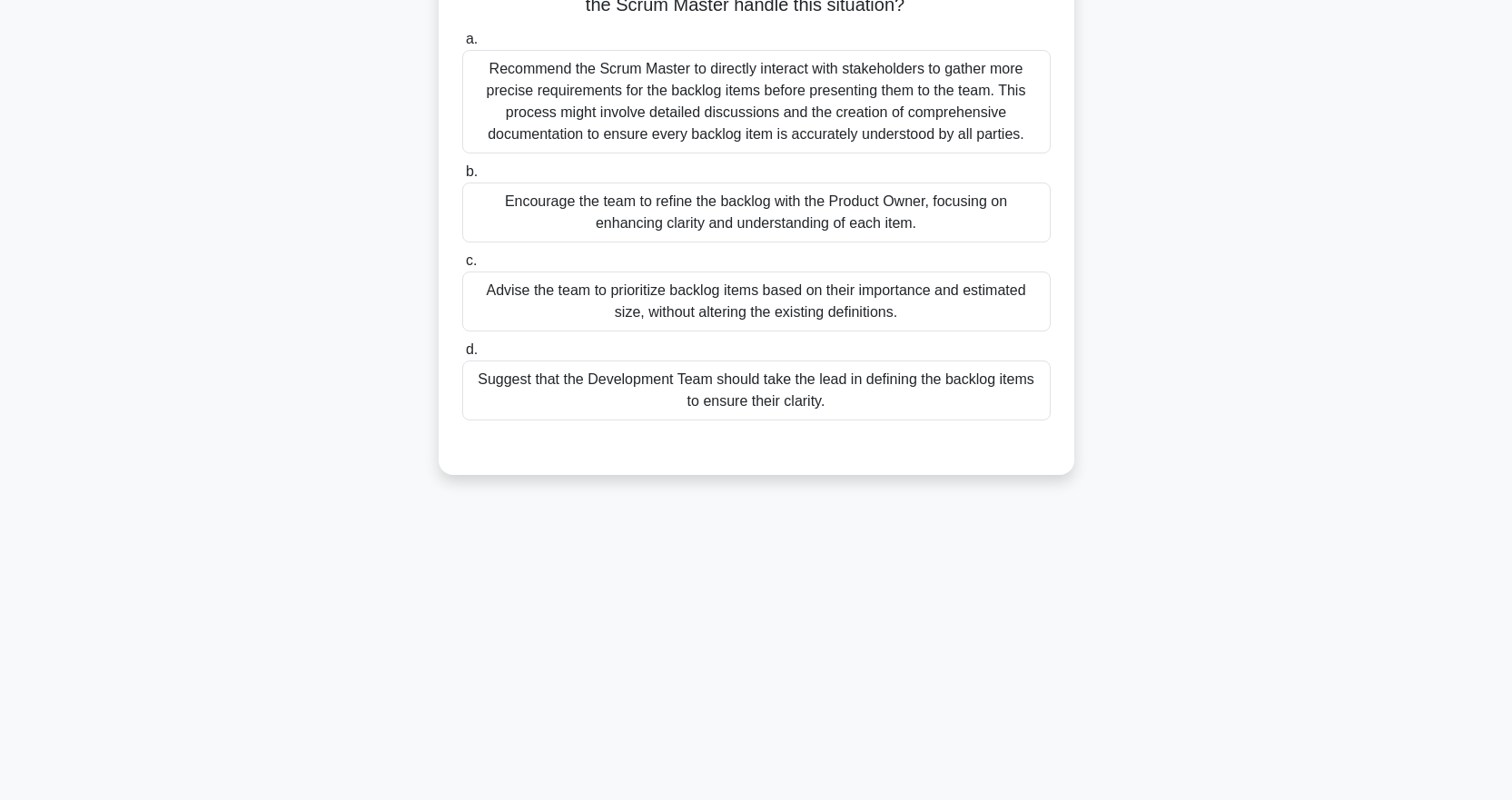 scroll, scrollTop: 0, scrollLeft: 0, axis: both 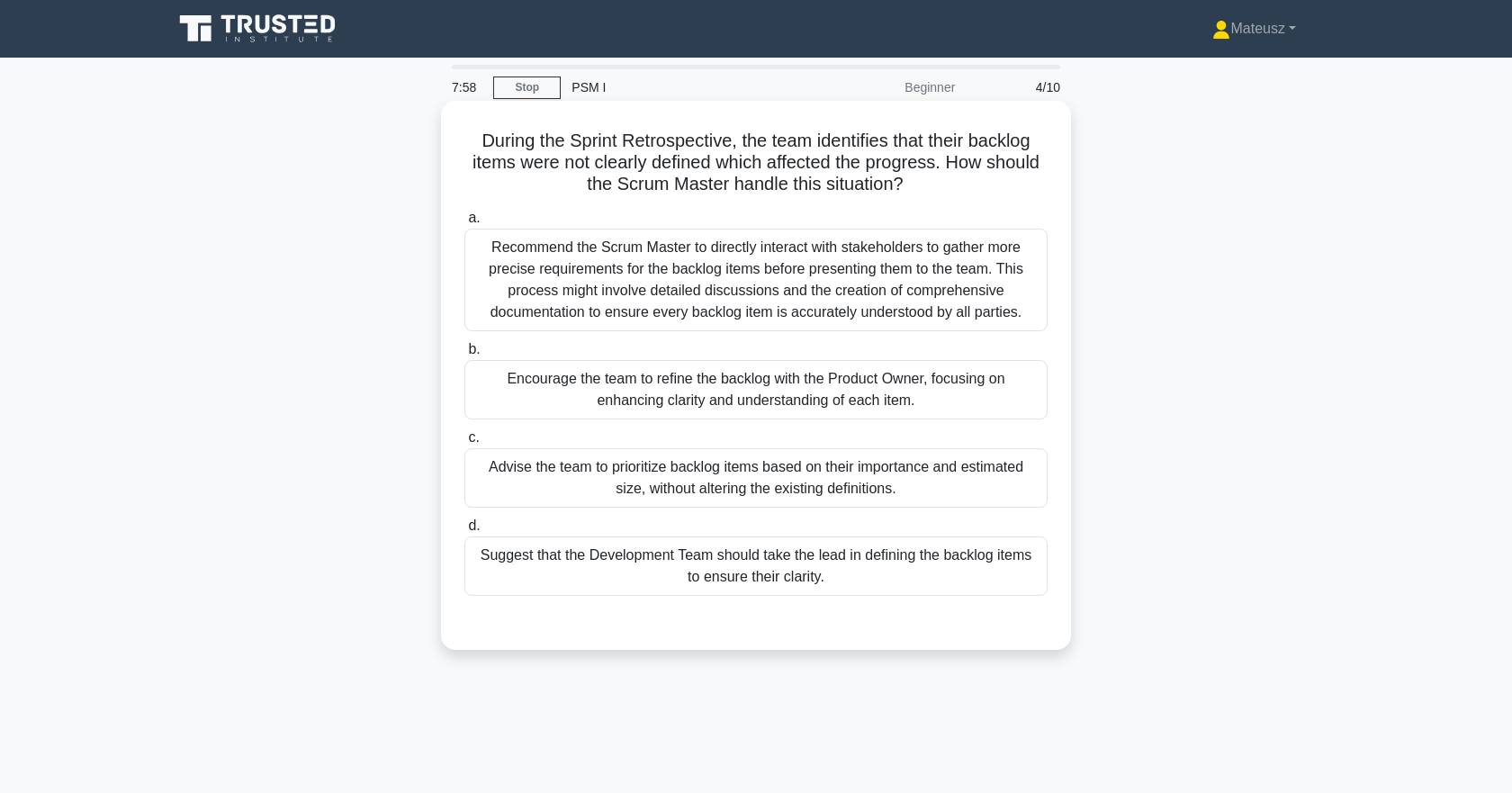 click on "Encourage the team to refine the backlog with the Product Owner, focusing on enhancing clarity and understanding of each item." at bounding box center (756, 390) 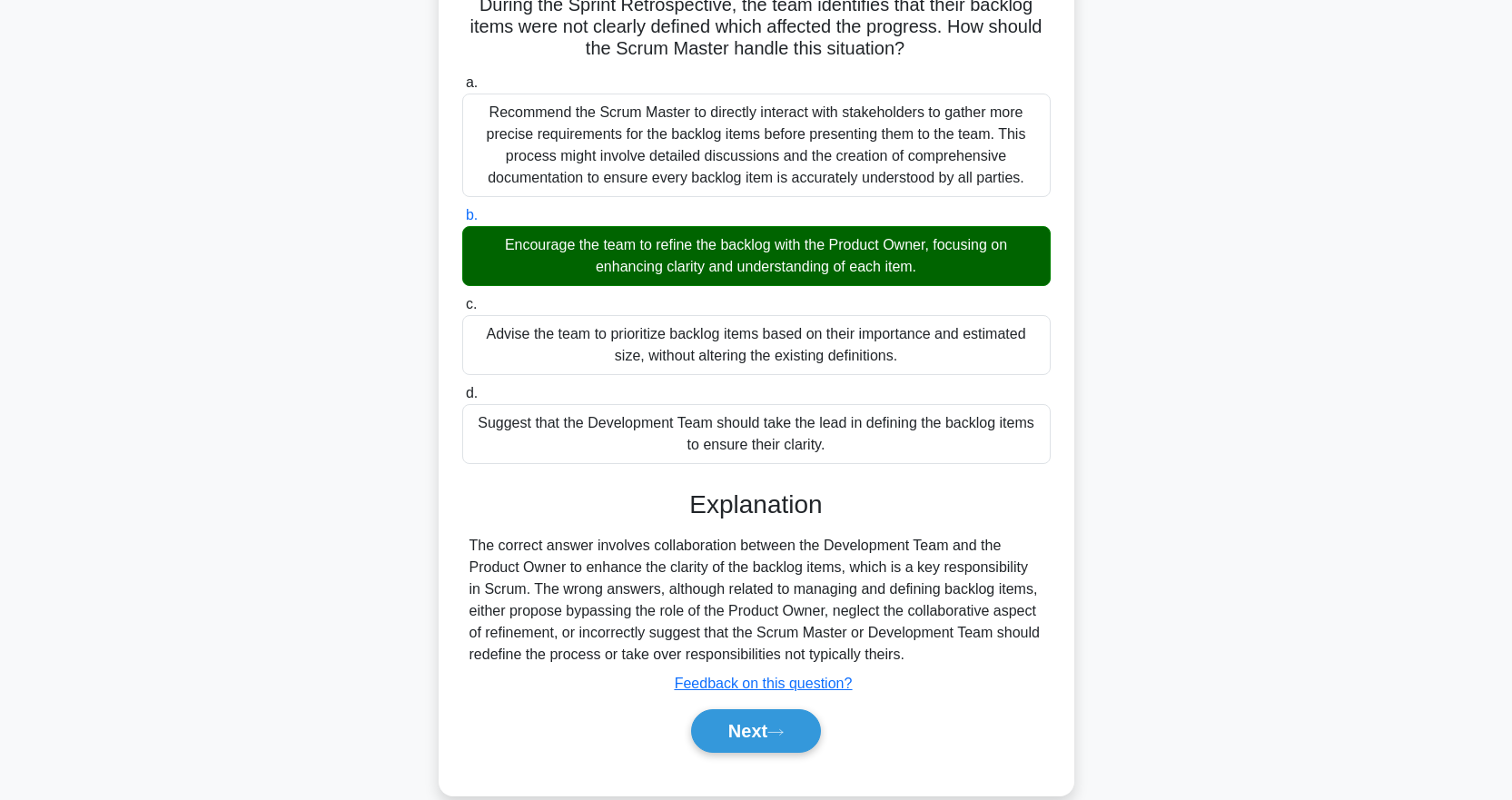 scroll, scrollTop: 138, scrollLeft: 0, axis: vertical 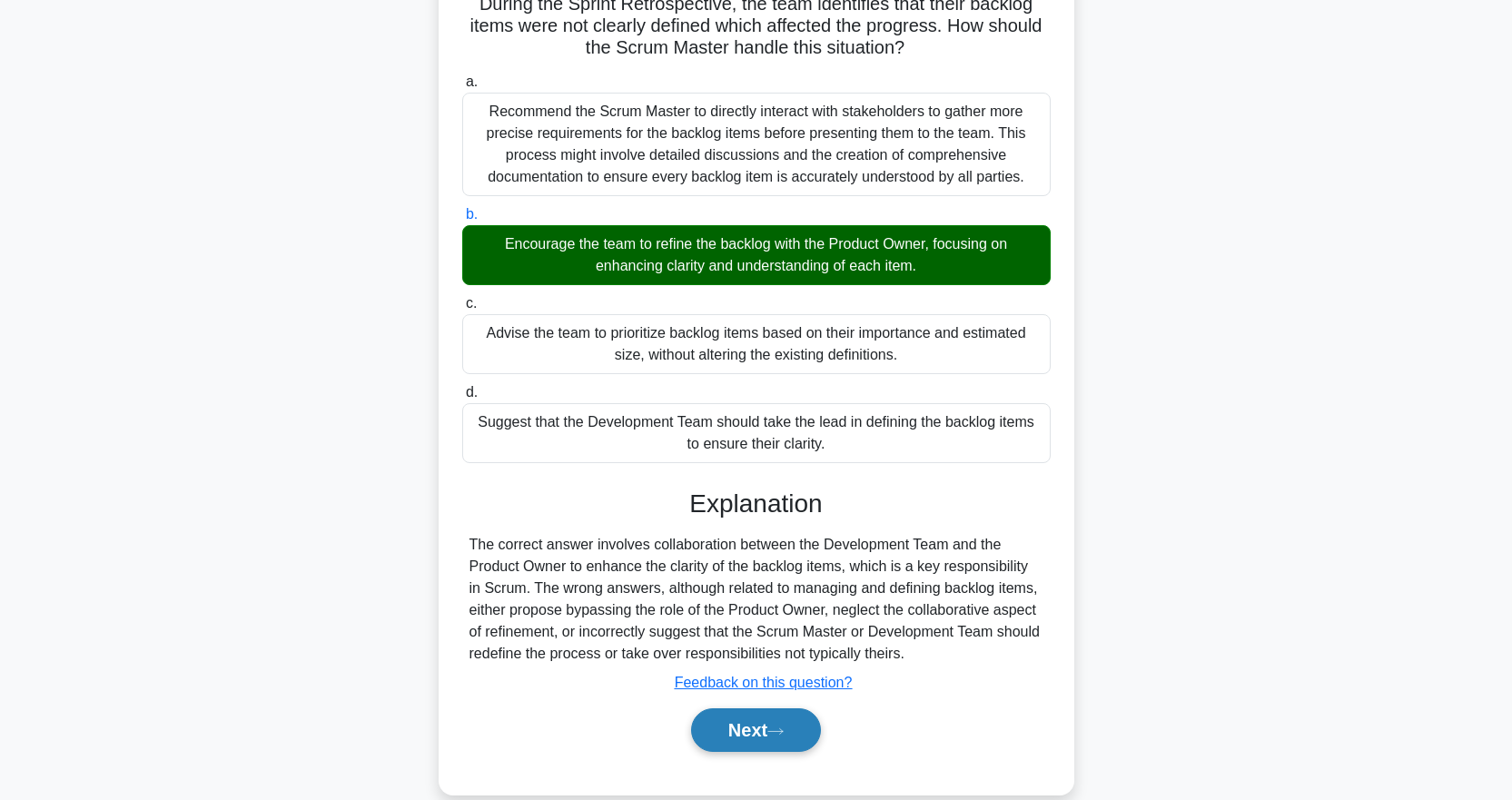 click on "Next" at bounding box center (756, 730) 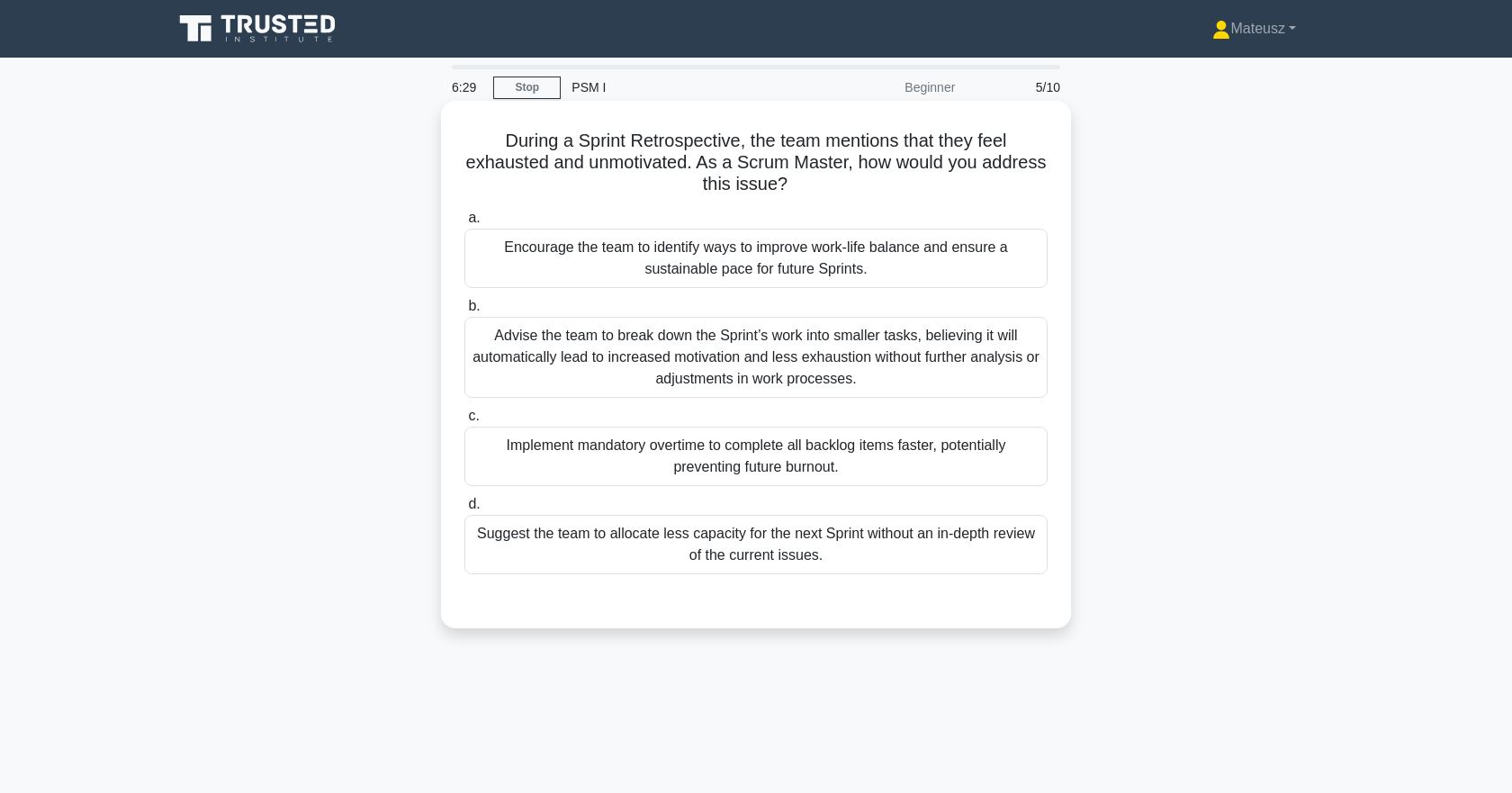 click on "Encourage the team to identify ways to improve work-life balance and ensure a sustainable pace for future Sprints." at bounding box center [756, 258] 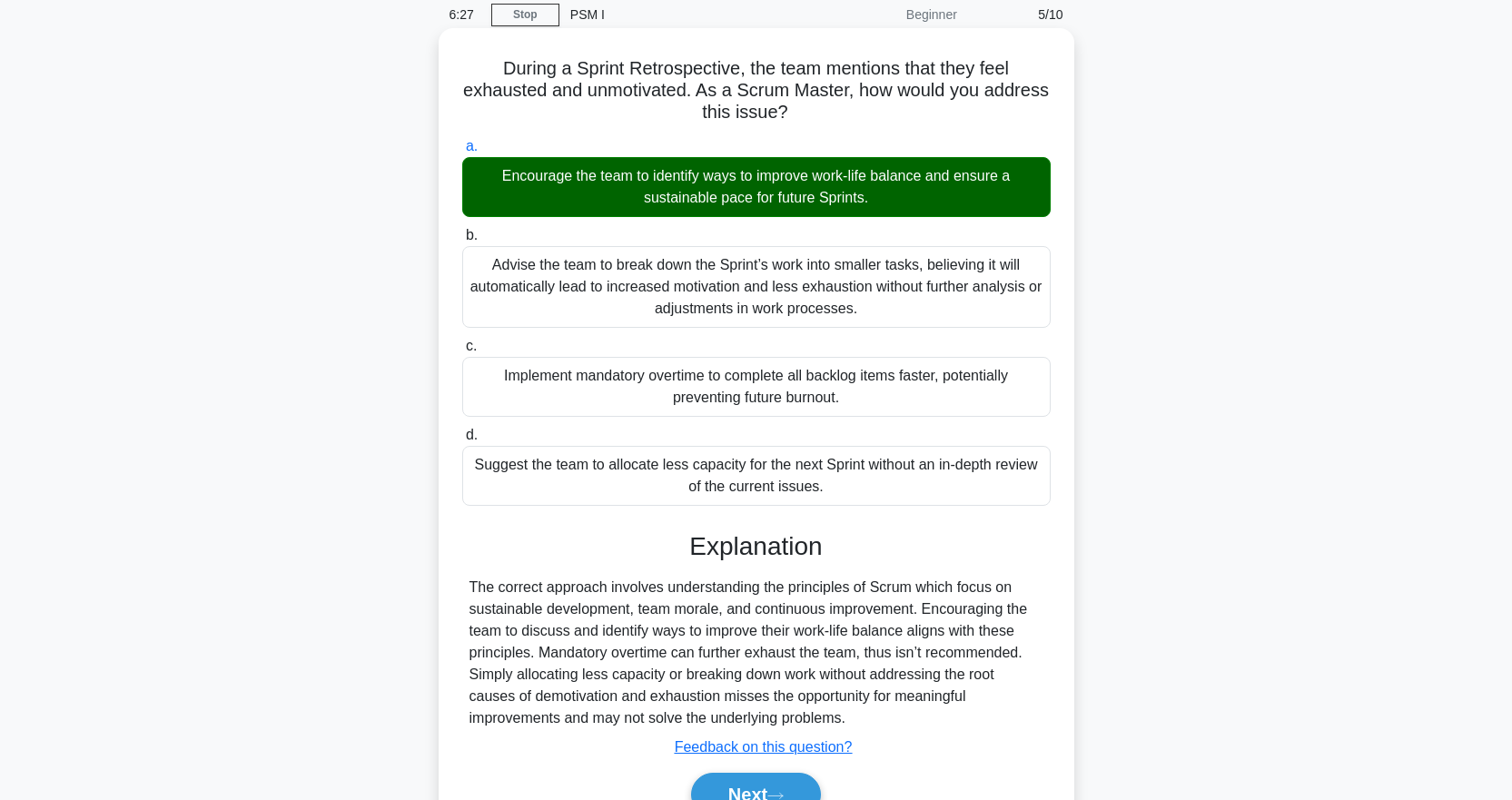 scroll, scrollTop: 138, scrollLeft: 0, axis: vertical 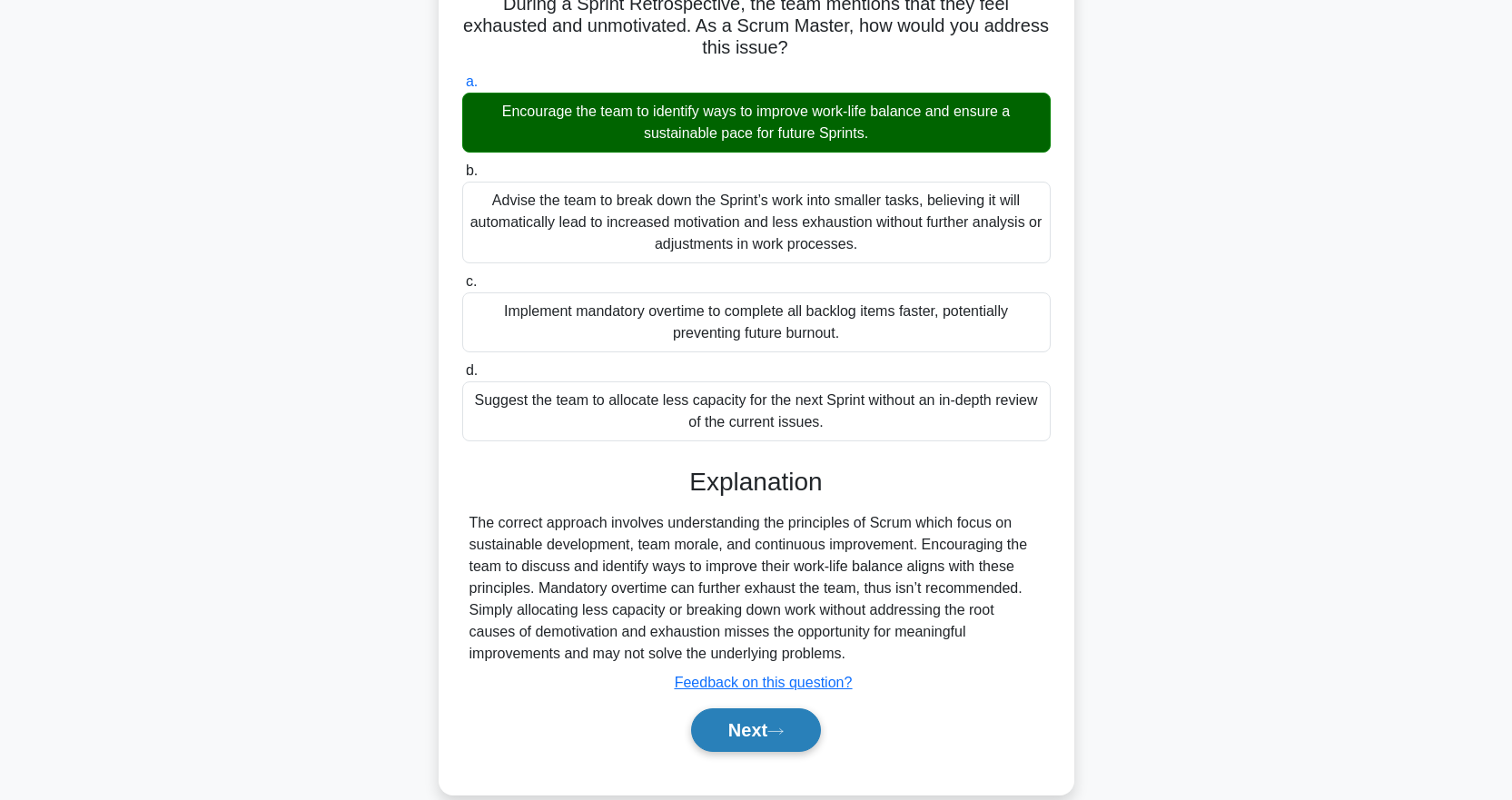 click on "Next" at bounding box center (756, 730) 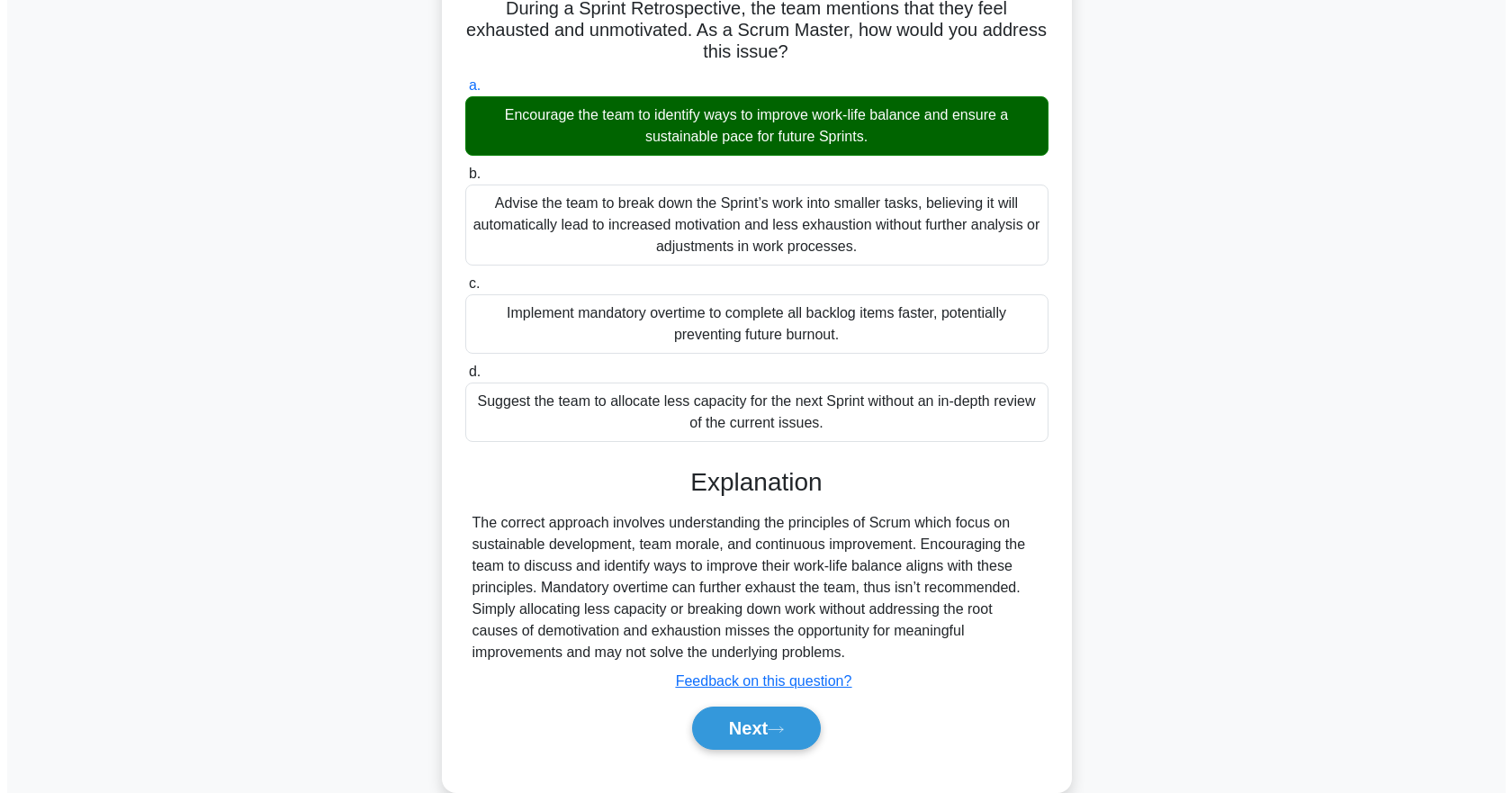 scroll, scrollTop: 0, scrollLeft: 0, axis: both 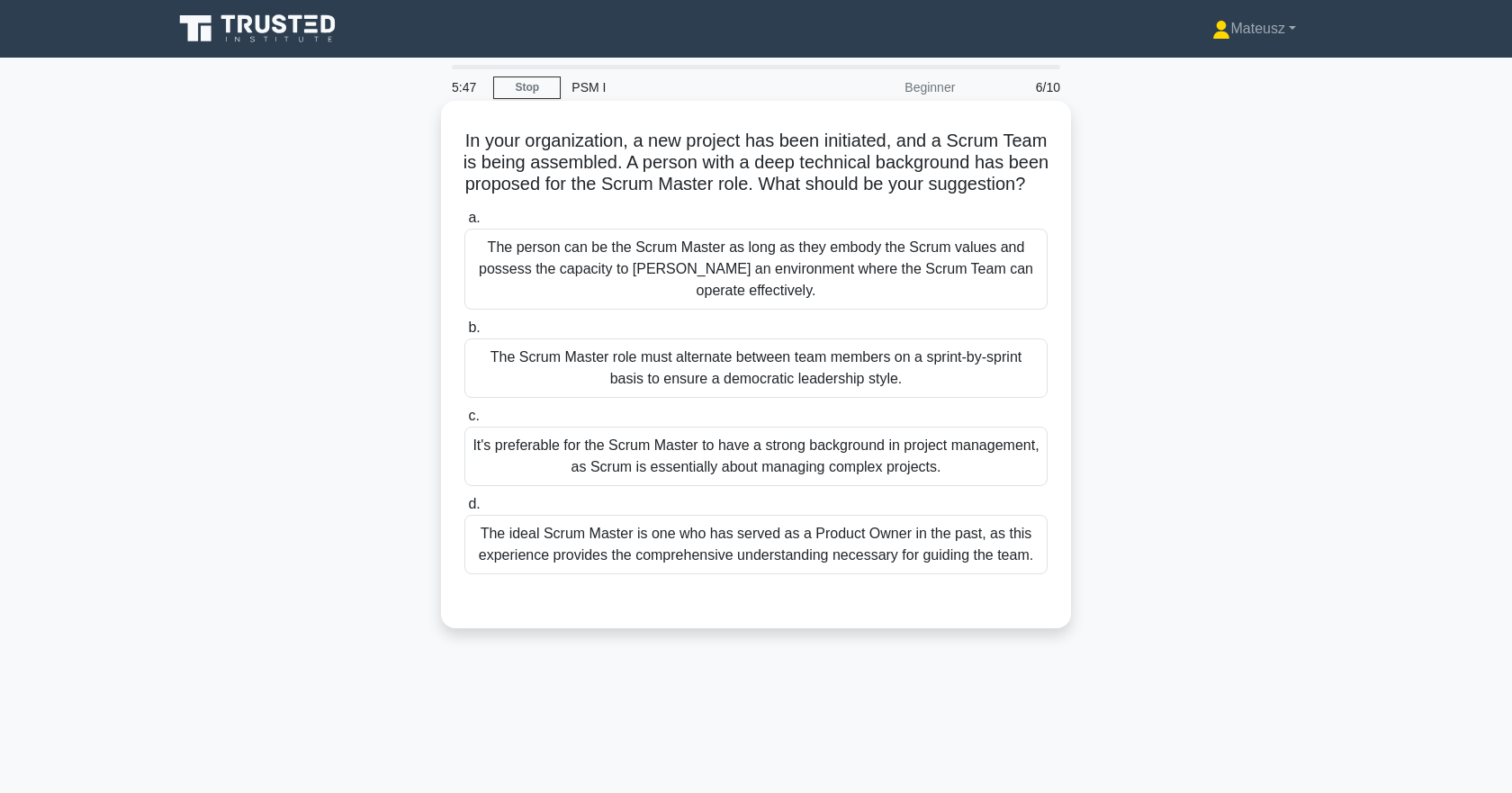 click on "The person can be the Scrum Master as long as they embody the Scrum values and possess the capacity to foster an environment where the Scrum Team can operate effectively." at bounding box center (756, 269) 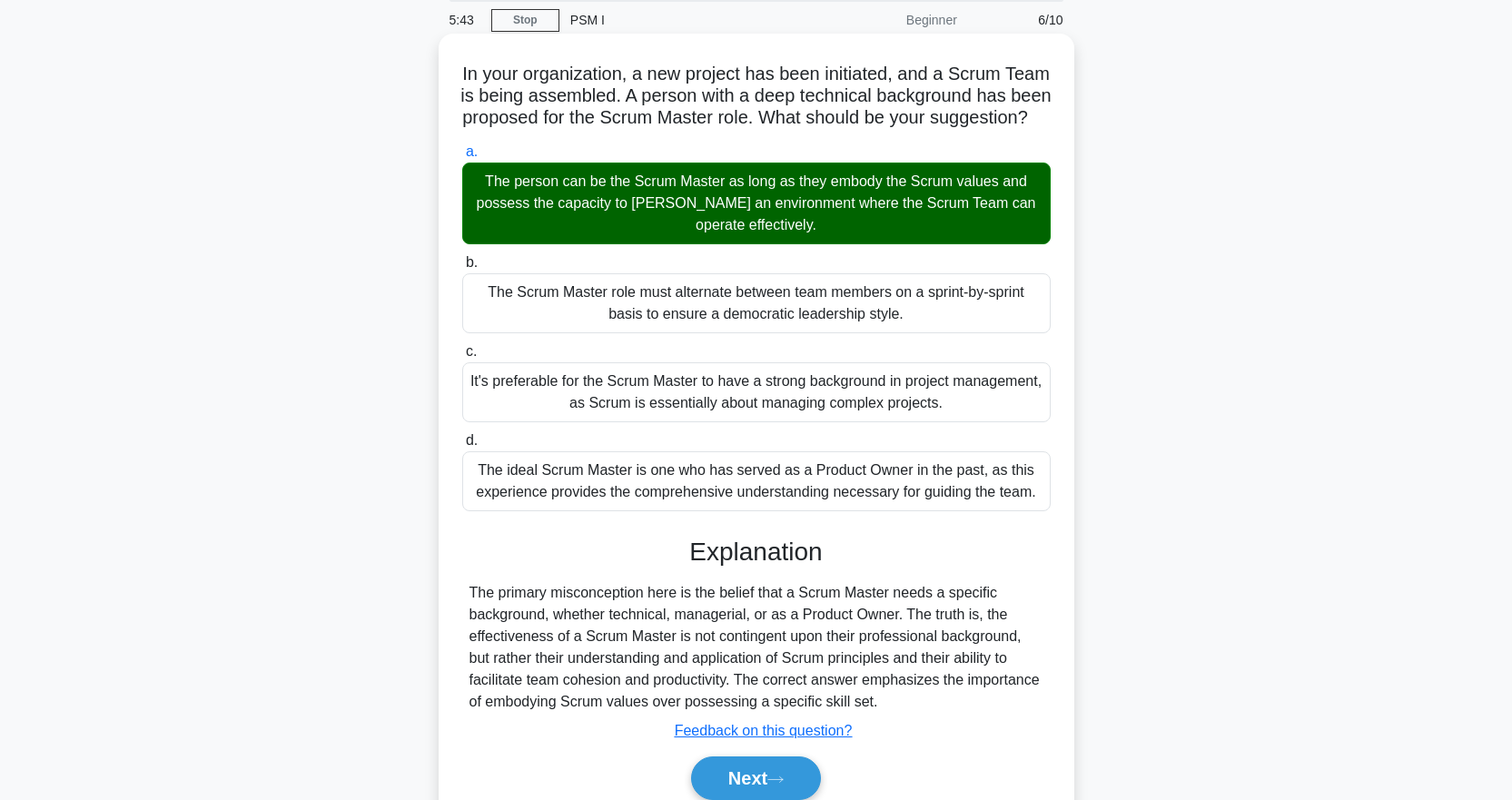 scroll, scrollTop: 138, scrollLeft: 0, axis: vertical 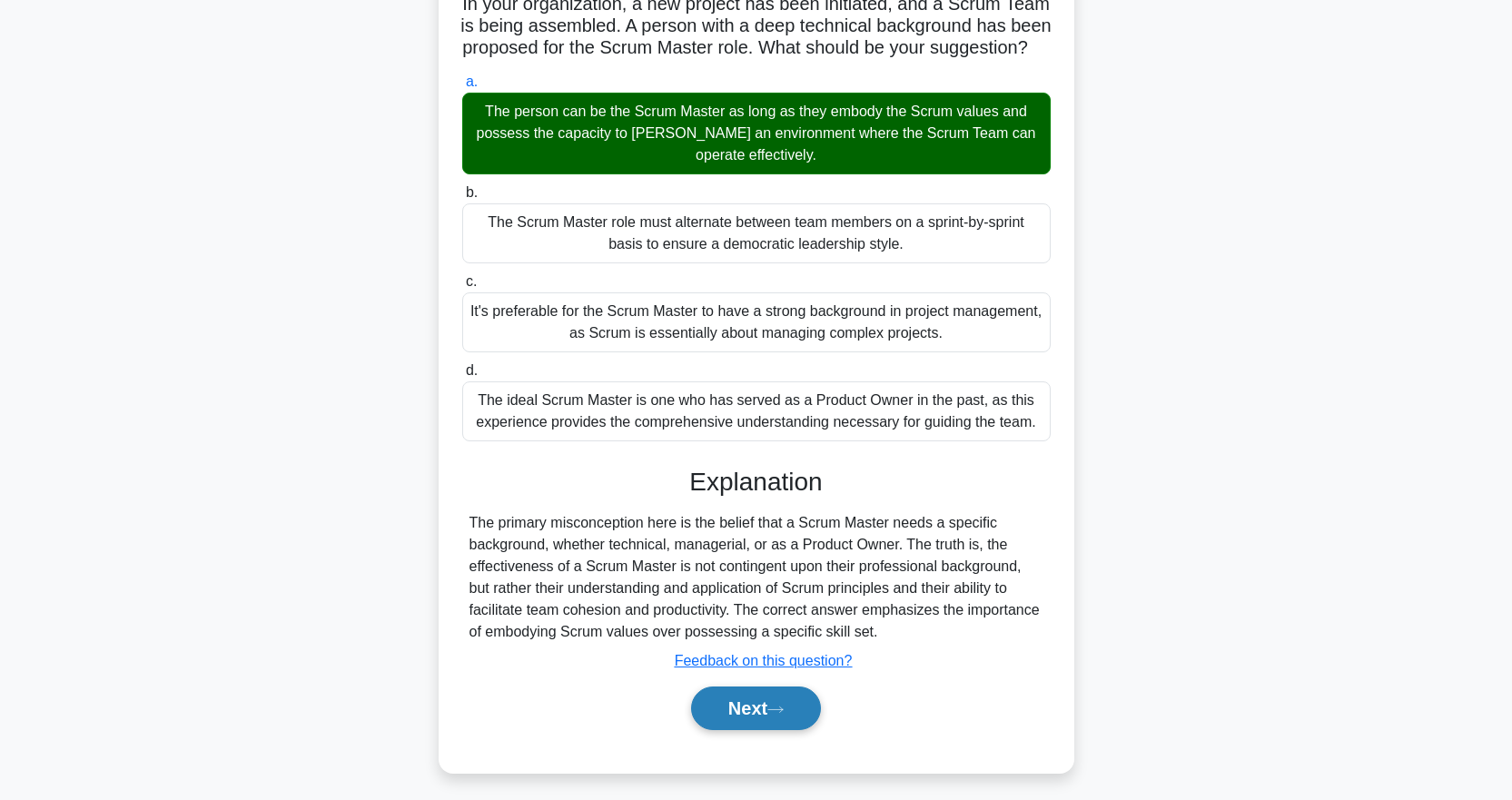 click on "Next" at bounding box center (756, 708) 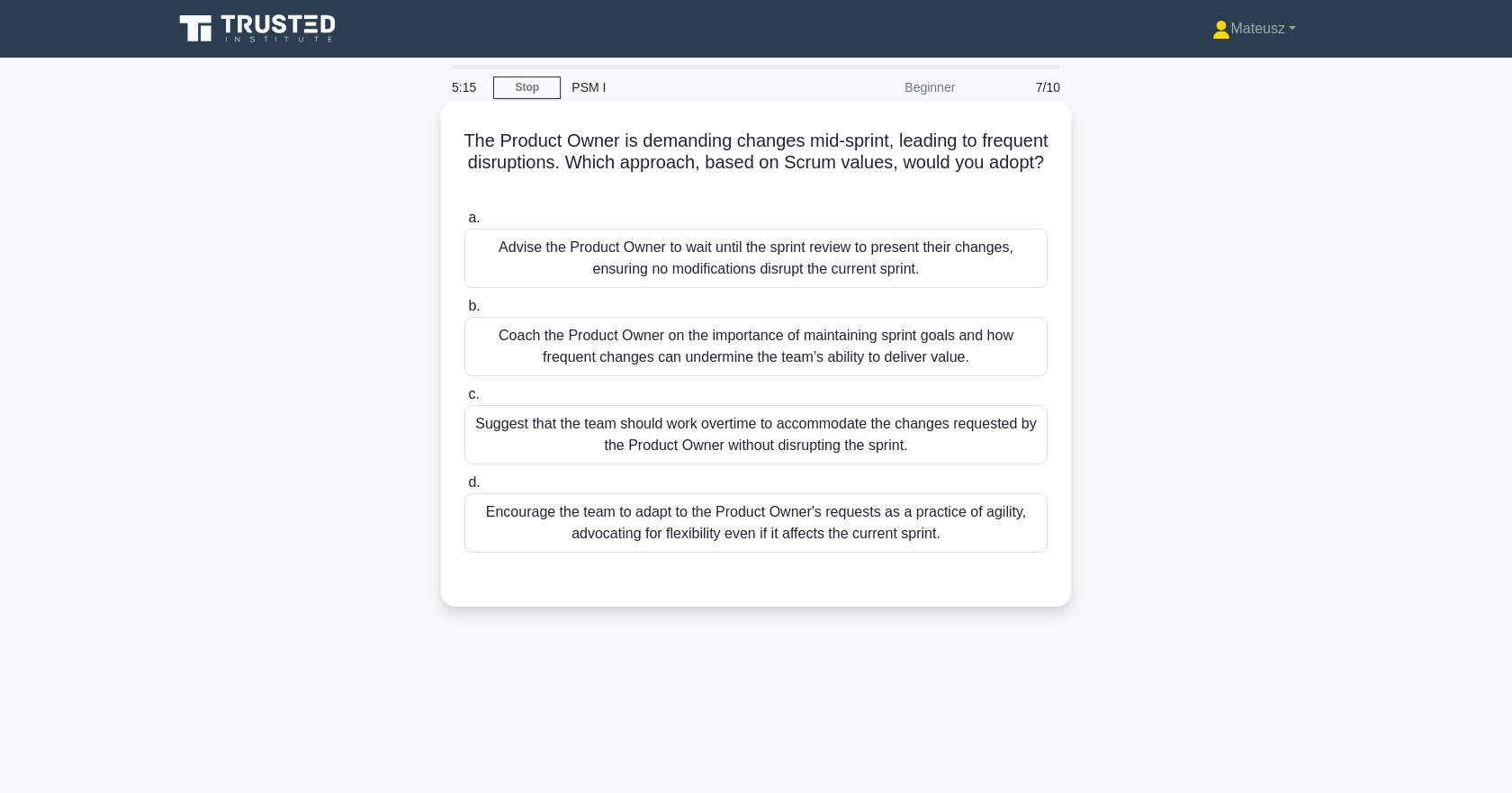 click on "Coach the Product Owner on the importance of maintaining sprint goals and how frequent changes can undermine the team’s ability to deliver value." at bounding box center [756, 347] 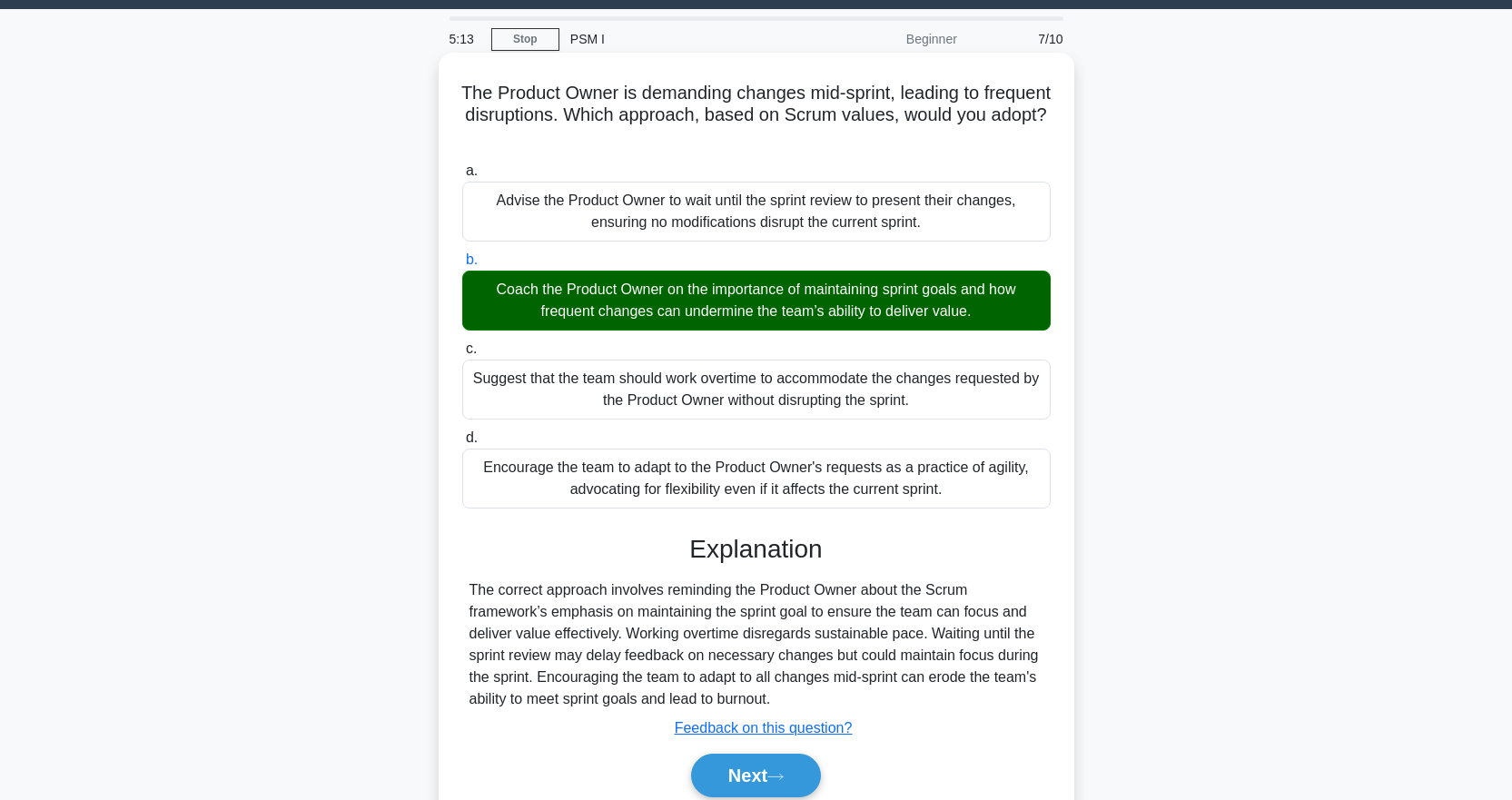 scroll, scrollTop: 94, scrollLeft: 0, axis: vertical 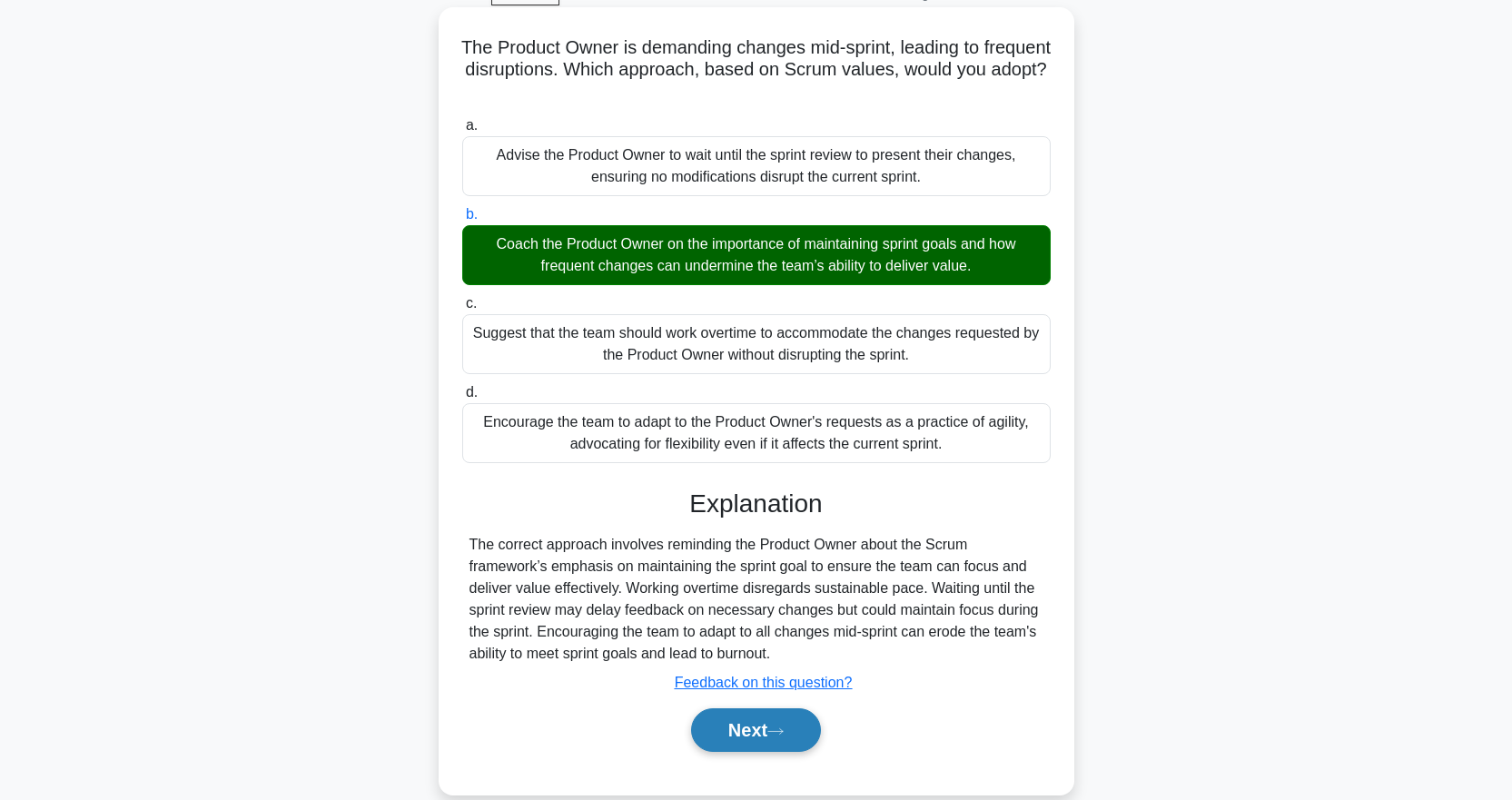 click on "Next" at bounding box center (756, 730) 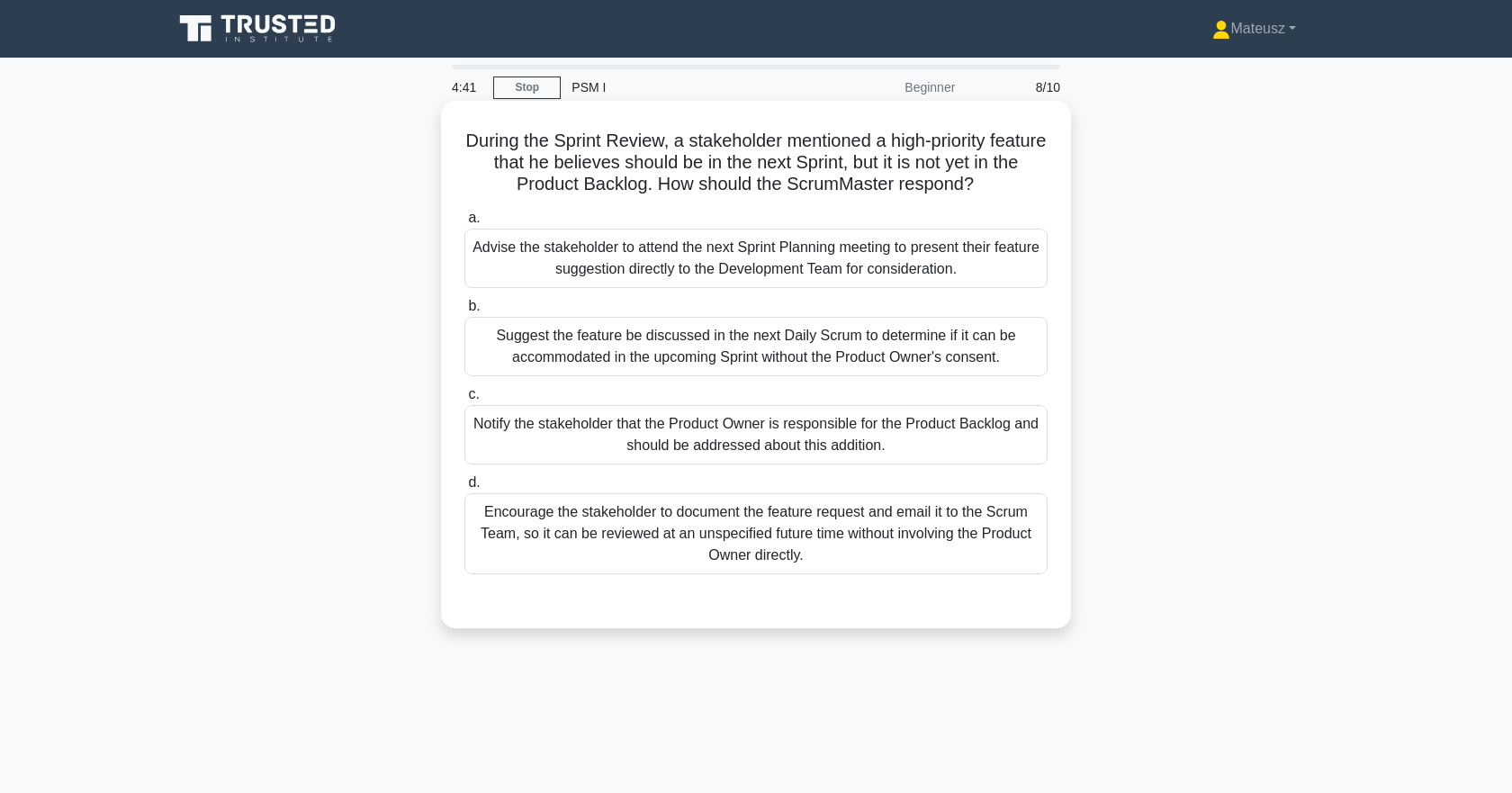 click on "Notify the stakeholder that the Product Owner is responsible for the Product Backlog and should be addressed about this addition." at bounding box center (756, 435) 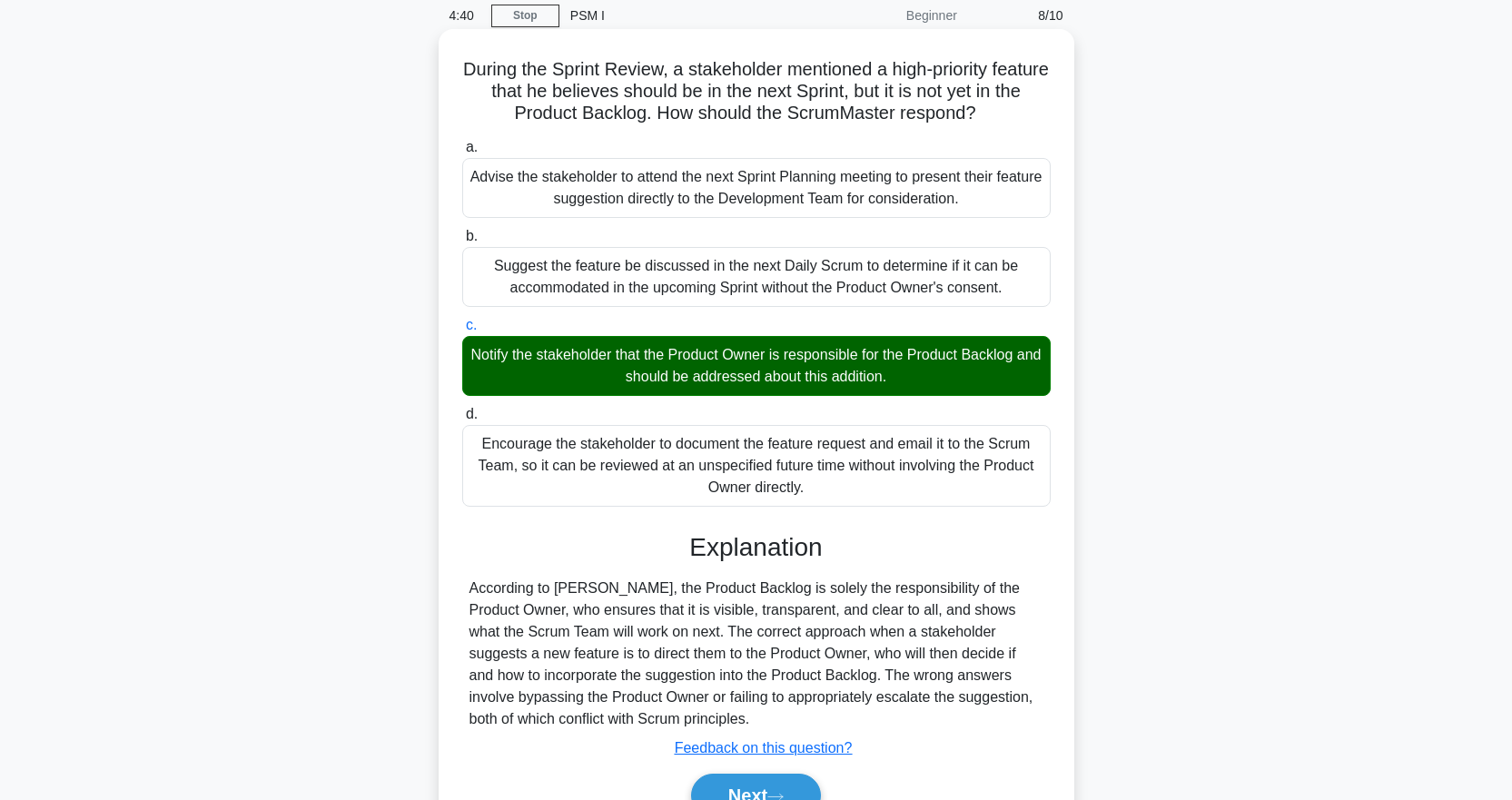 scroll, scrollTop: 138, scrollLeft: 0, axis: vertical 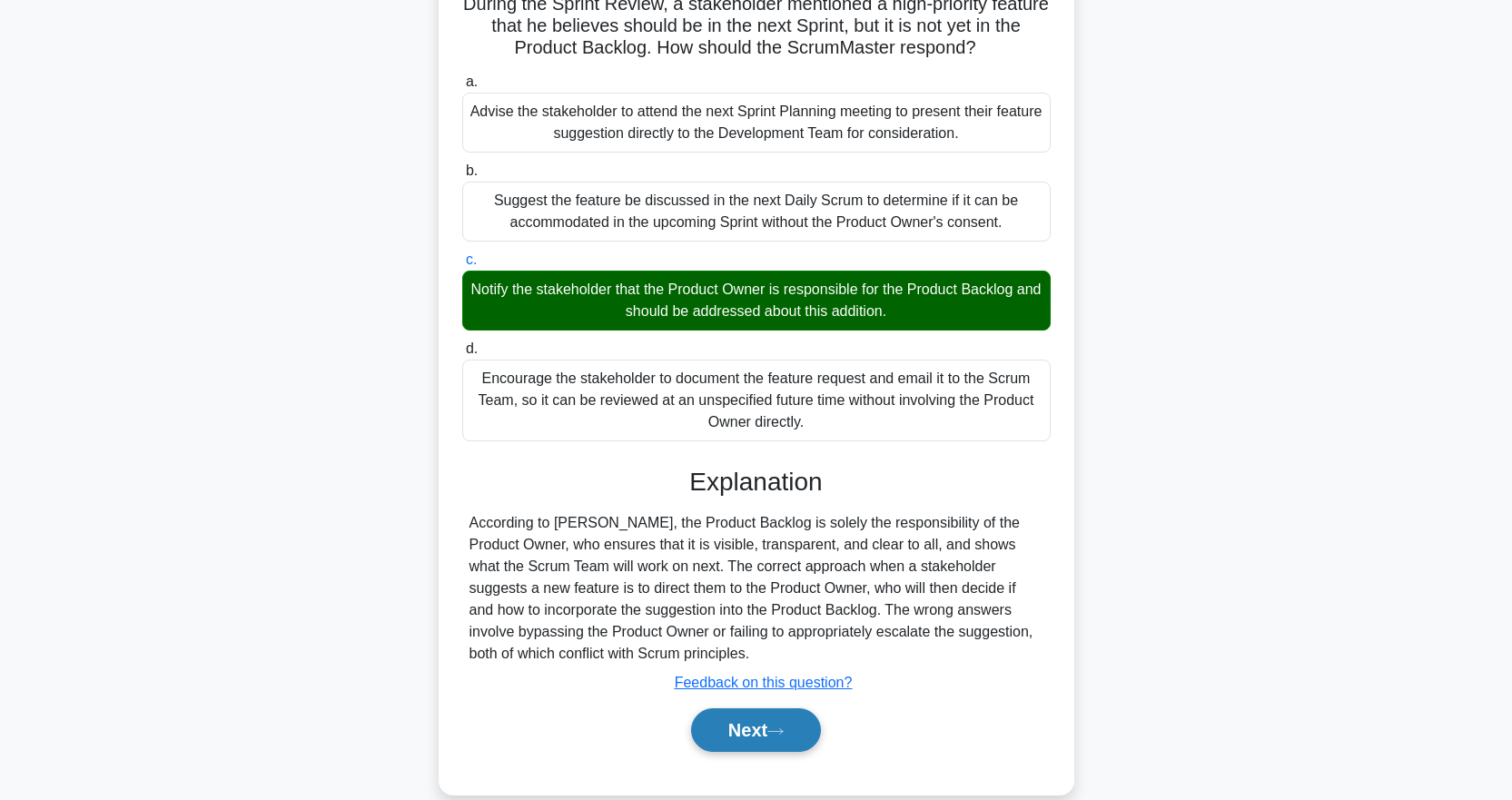 click on "Next" at bounding box center [756, 730] 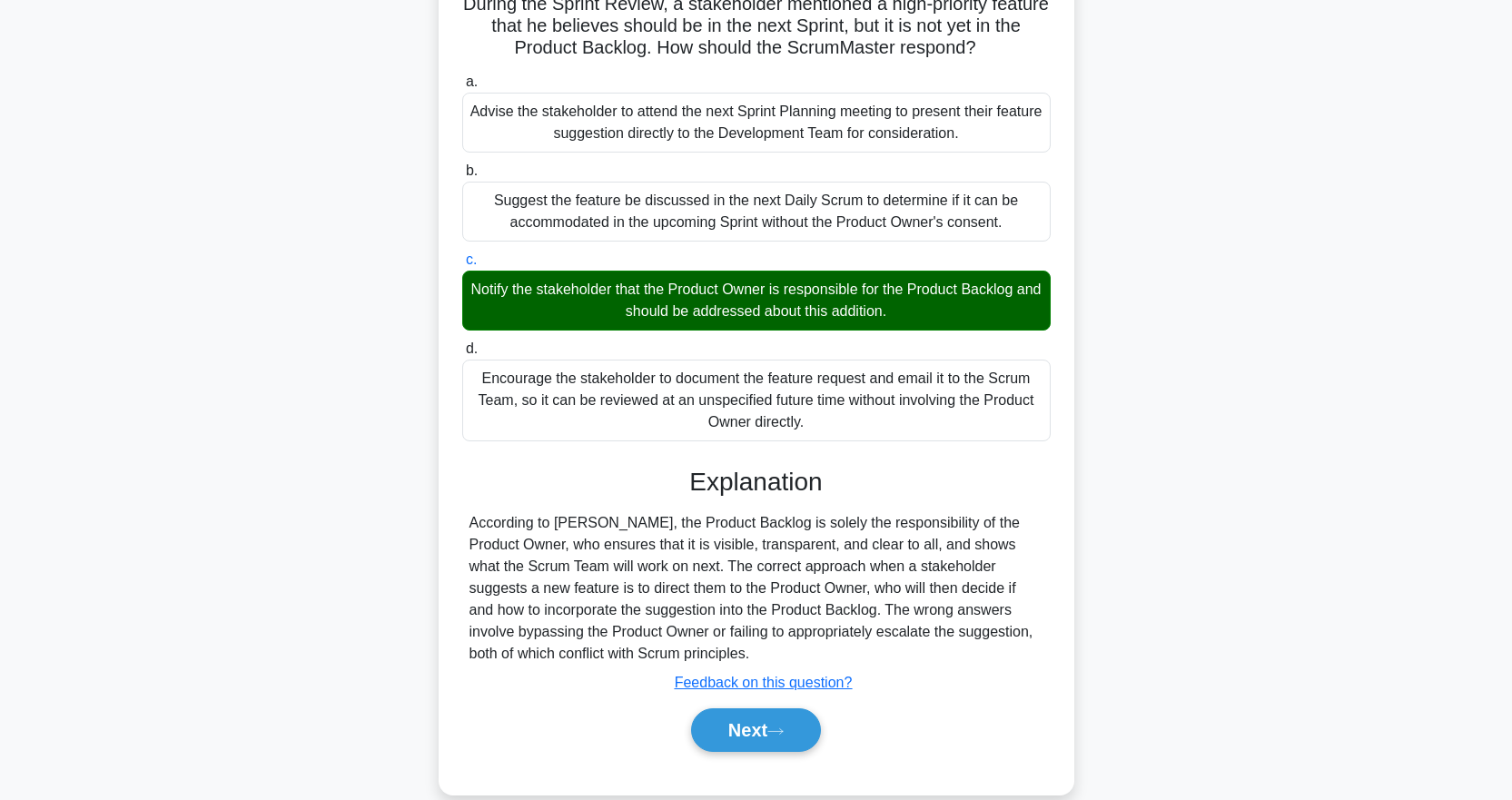 scroll, scrollTop: 0, scrollLeft: 0, axis: both 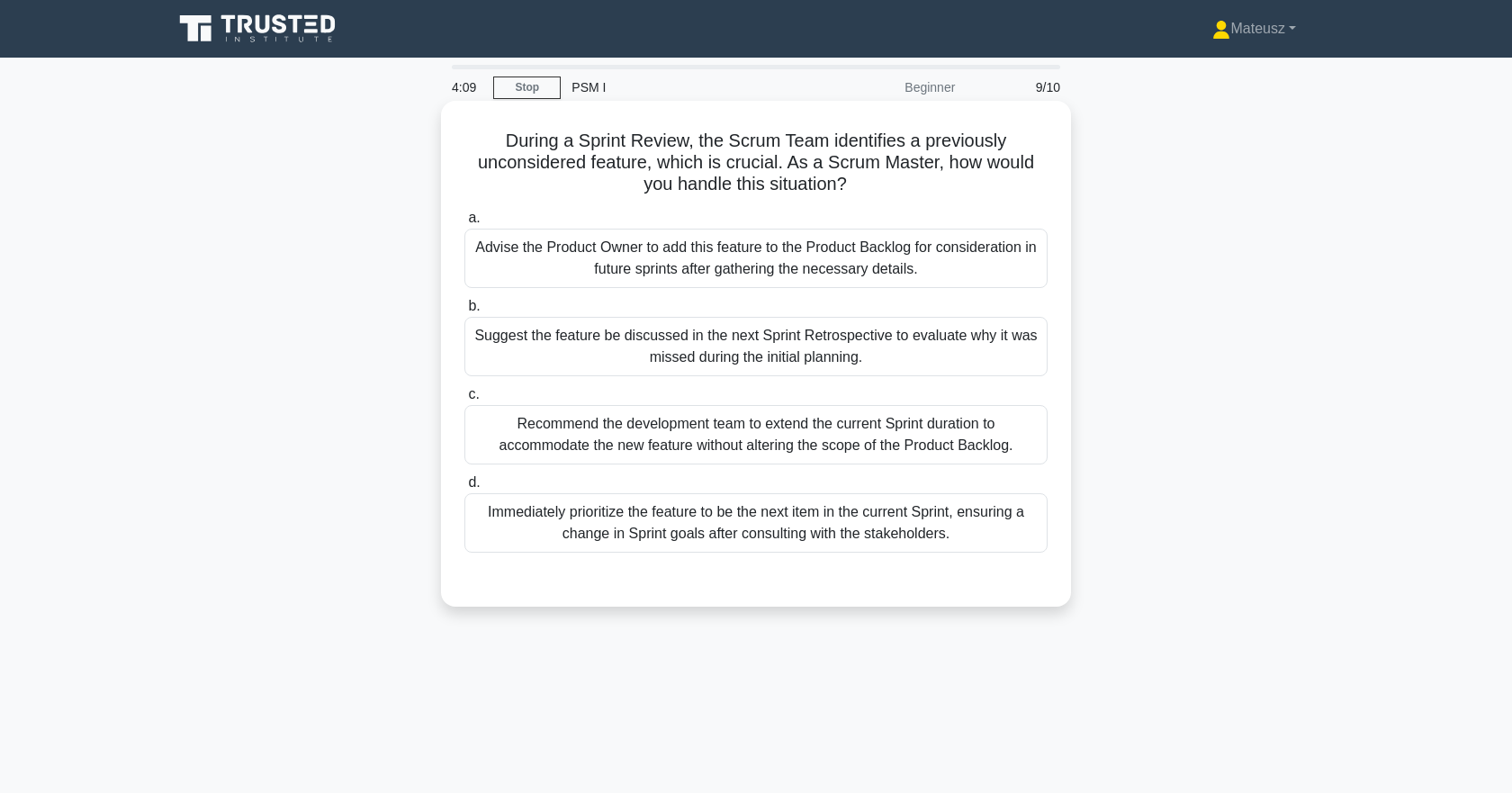 click on "Suggest the feature be discussed in the next Sprint Retrospective to evaluate why it was missed during the initial planning." at bounding box center (756, 347) 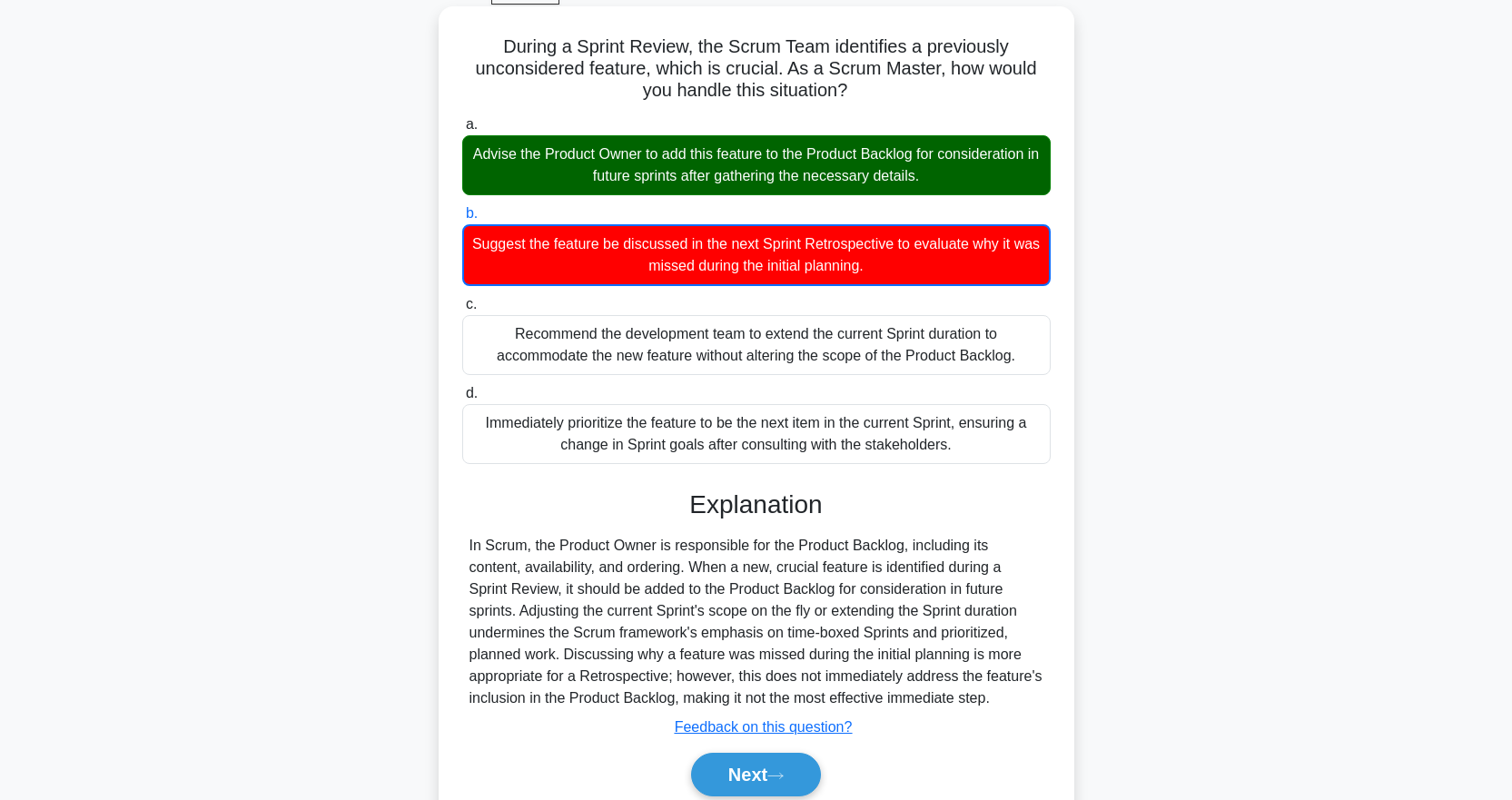 scroll, scrollTop: 138, scrollLeft: 0, axis: vertical 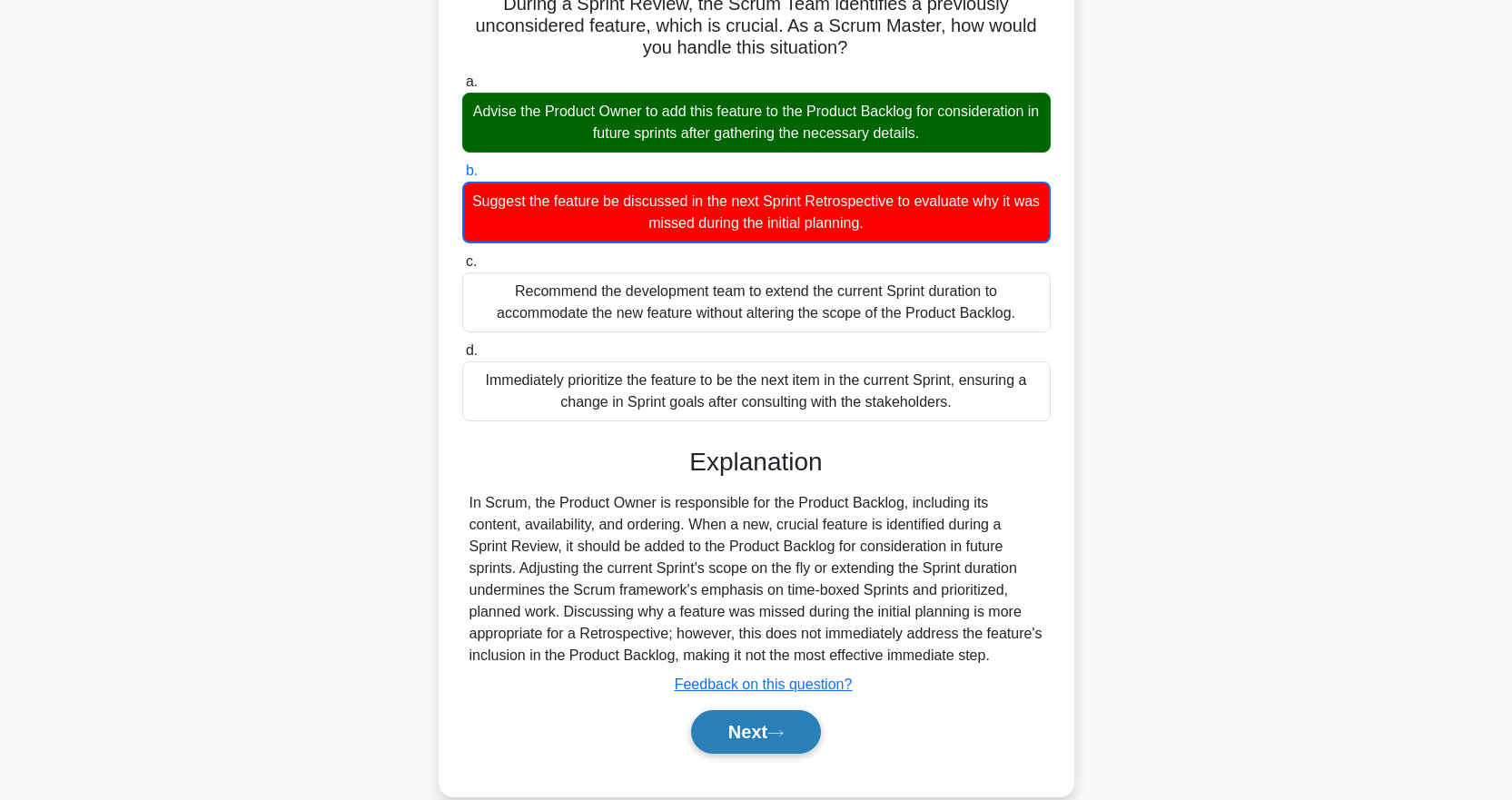 click 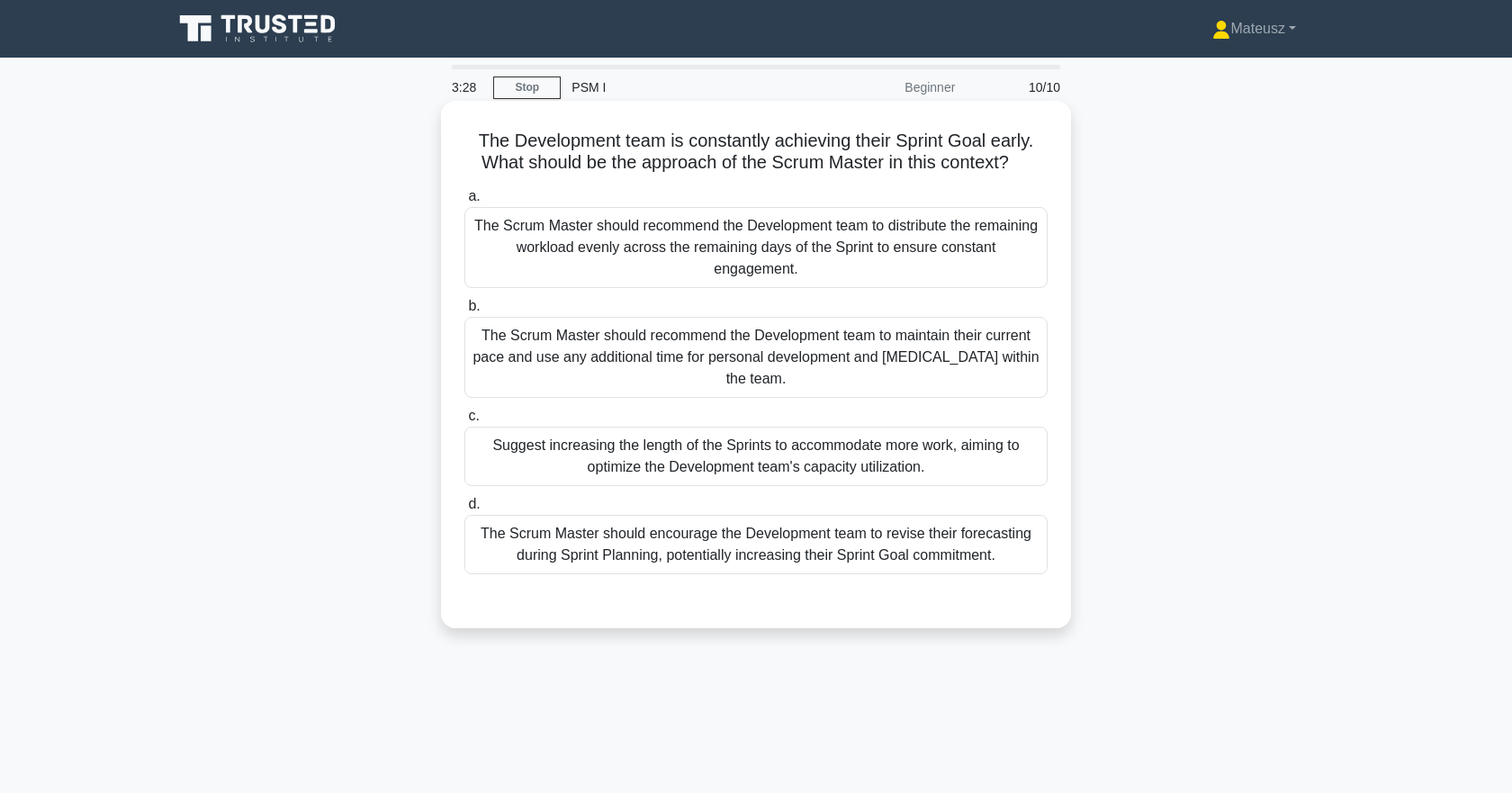 click on "The Scrum Master should encourage the Development team to revise their forecasting during Sprint Planning, potentially increasing their Sprint Goal commitment." at bounding box center [756, 545] 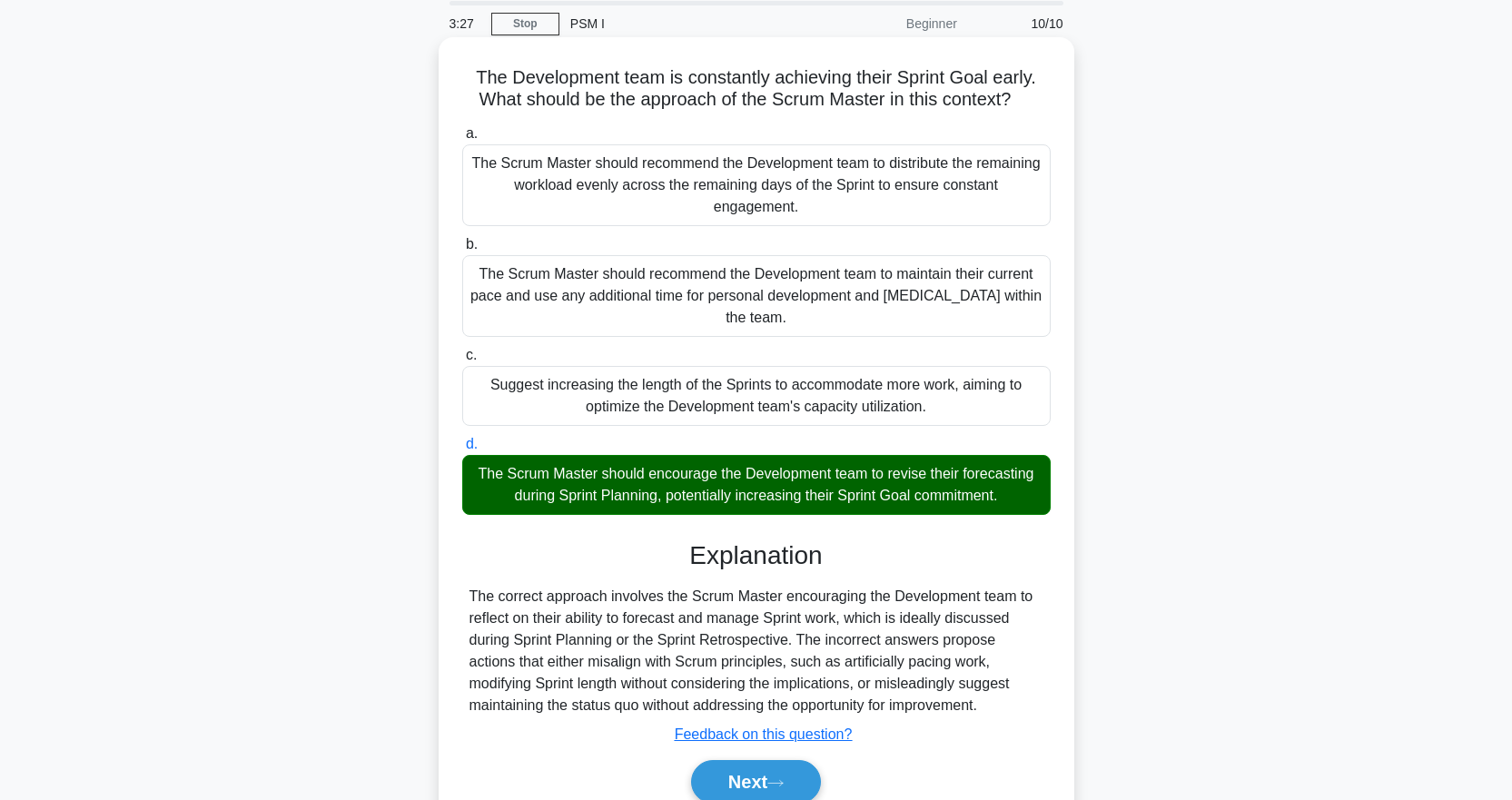 scroll, scrollTop: 116, scrollLeft: 0, axis: vertical 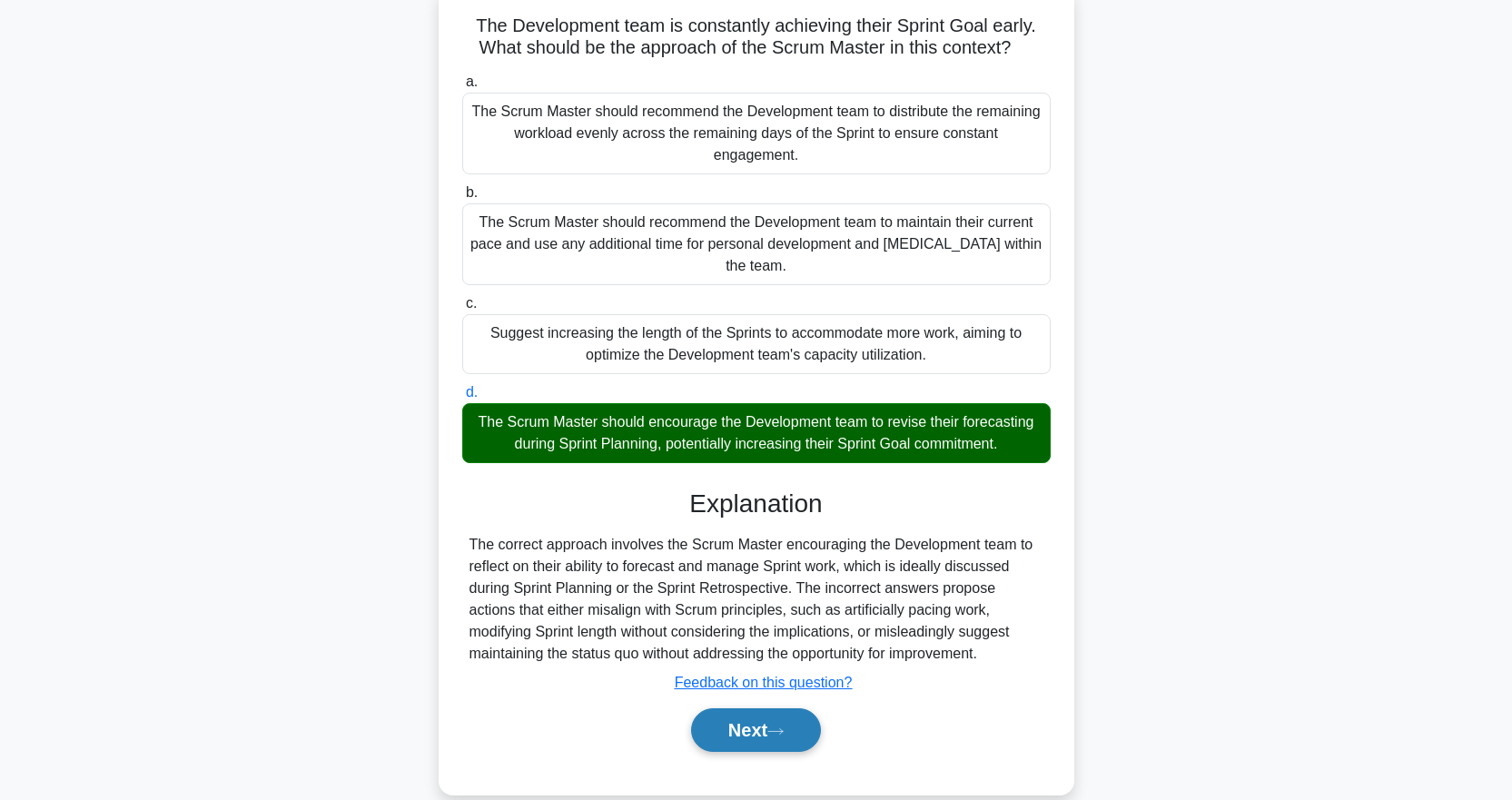 click on "Next" at bounding box center (756, 730) 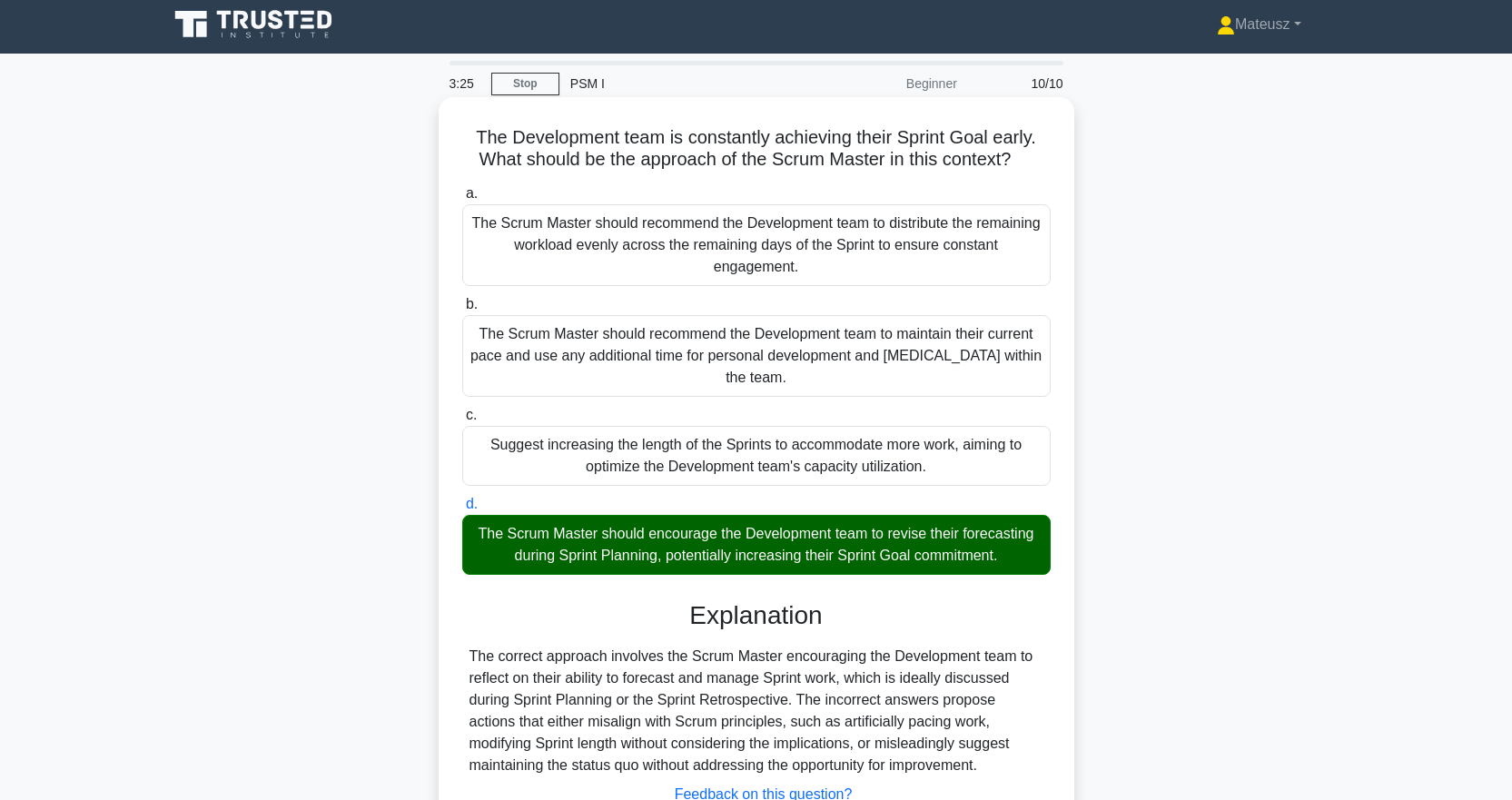 scroll, scrollTop: 0, scrollLeft: 0, axis: both 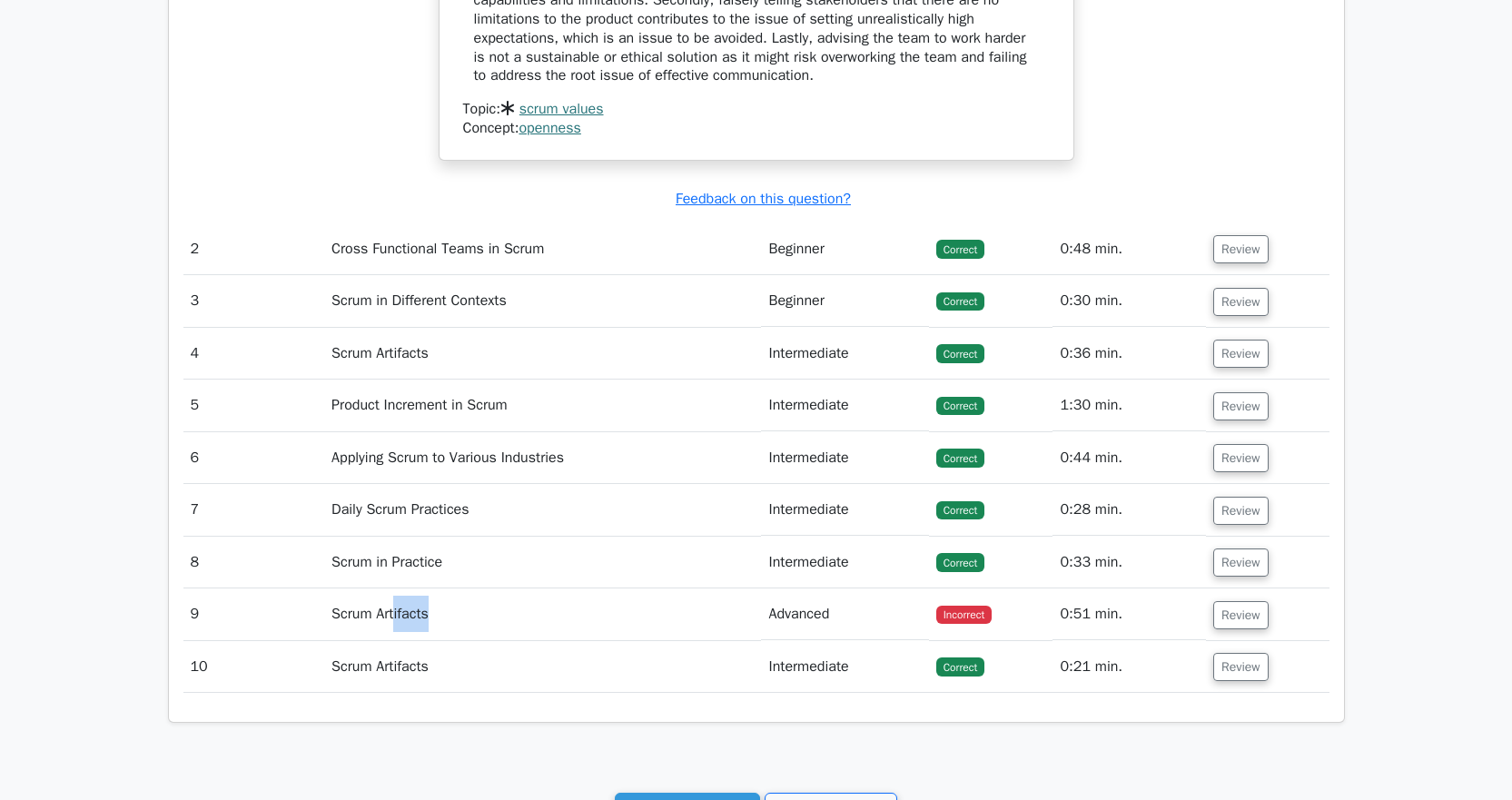 drag, startPoint x: 405, startPoint y: 450, endPoint x: 497, endPoint y: 447, distance: 92.0489 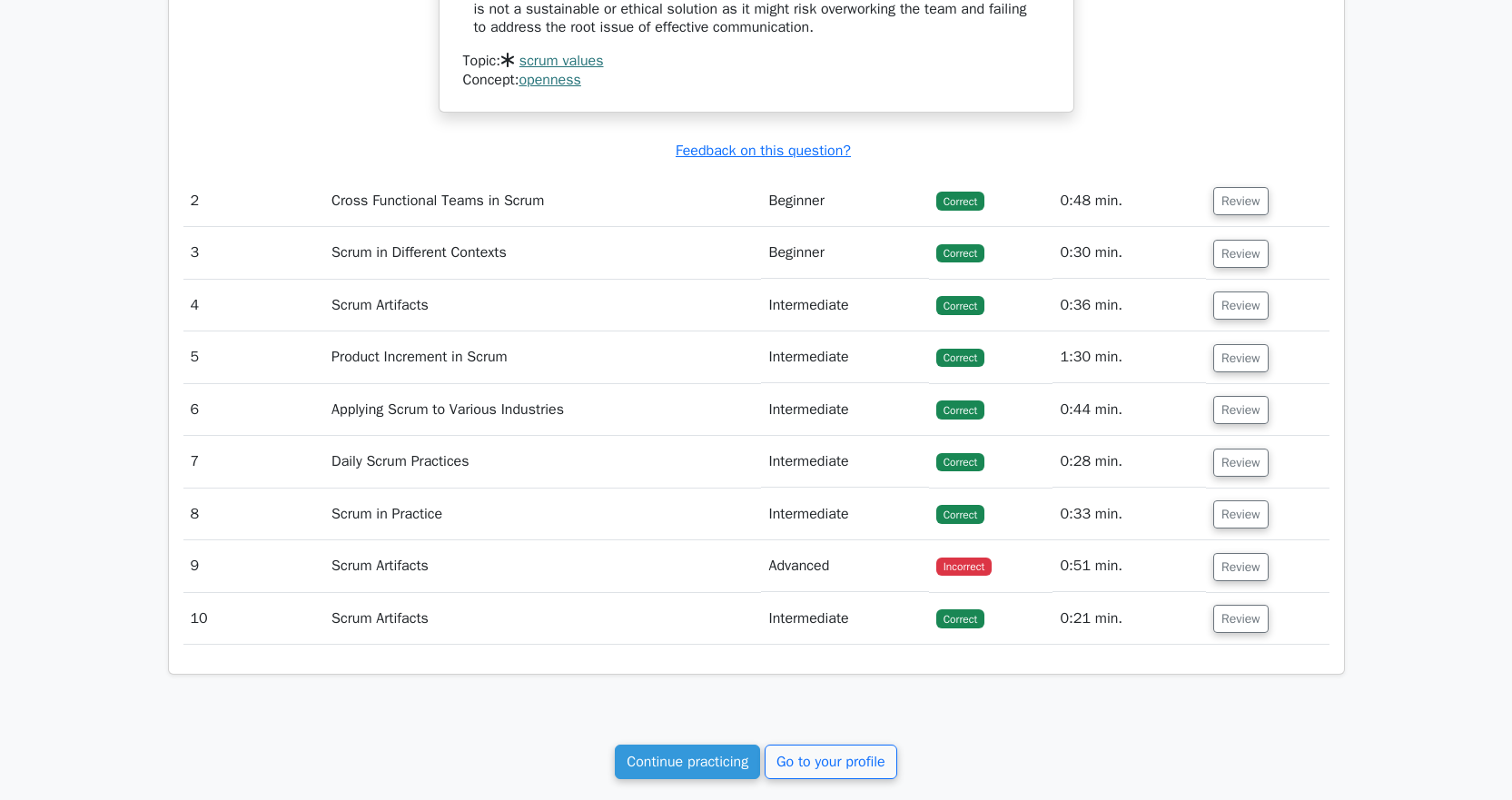 scroll, scrollTop: 1816, scrollLeft: 0, axis: vertical 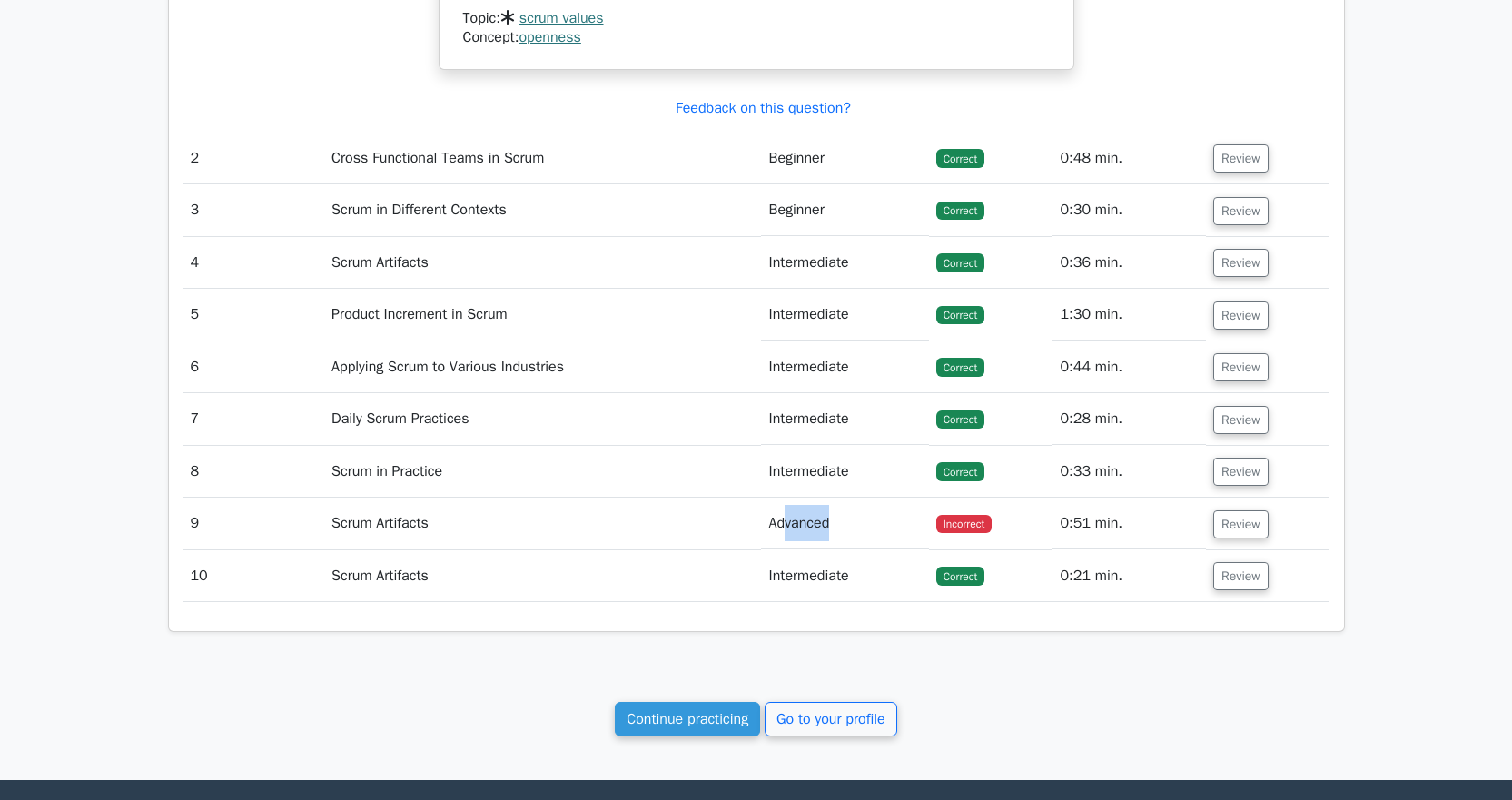 drag, startPoint x: 785, startPoint y: 362, endPoint x: 892, endPoint y: 360, distance: 107.01869 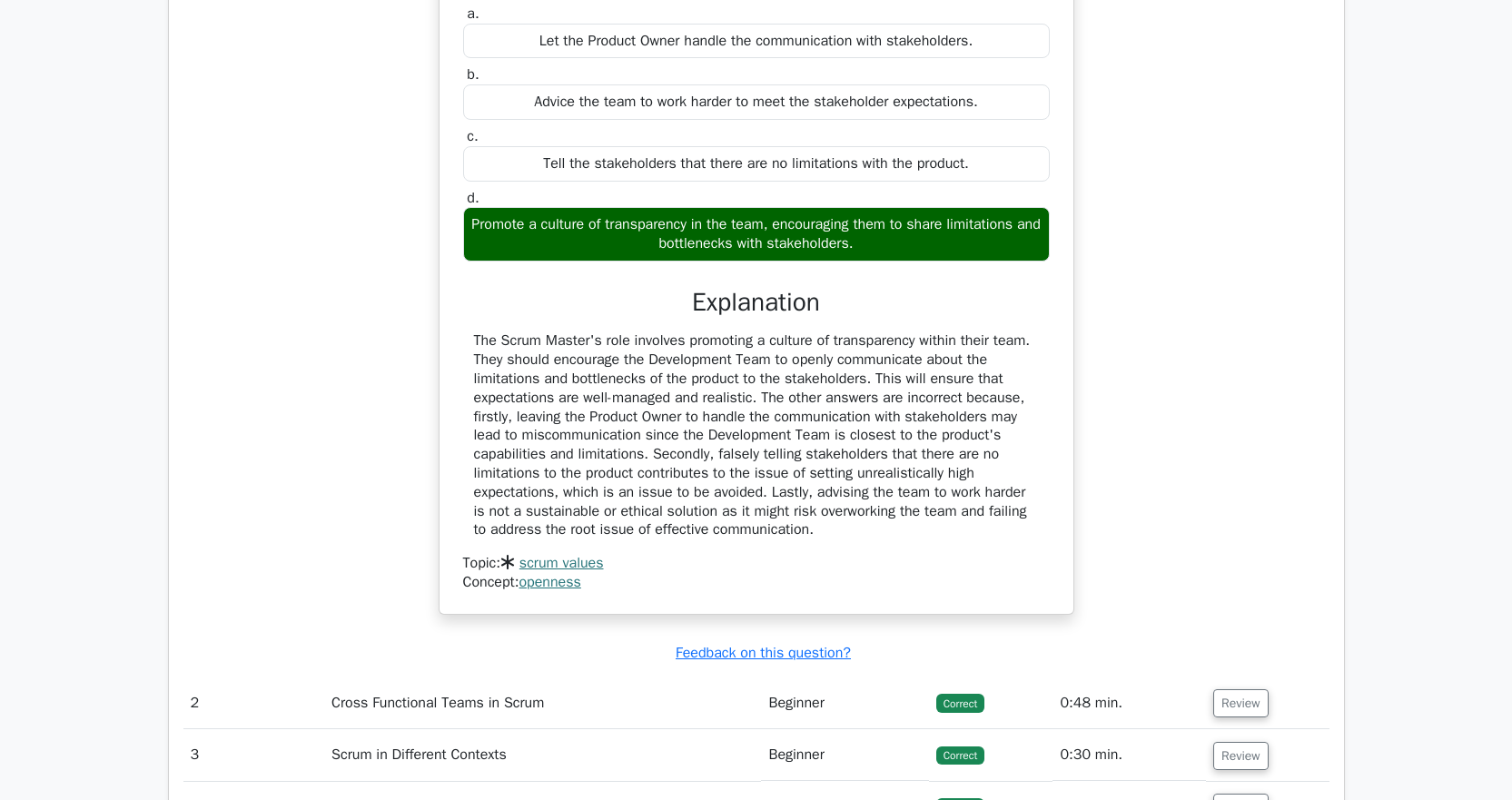 scroll, scrollTop: 1830, scrollLeft: 0, axis: vertical 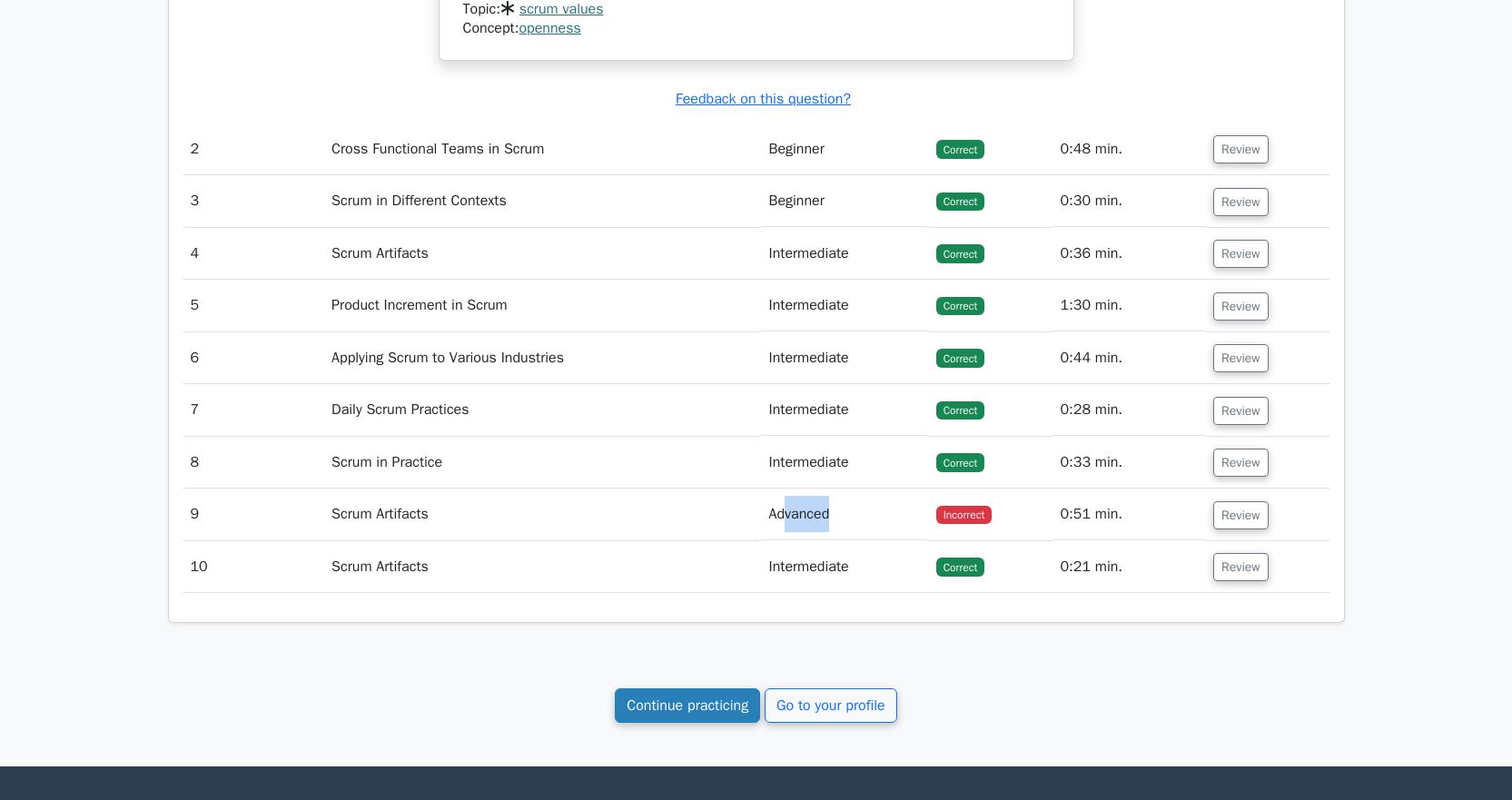 click on "Continue practicing" at bounding box center [687, 706] 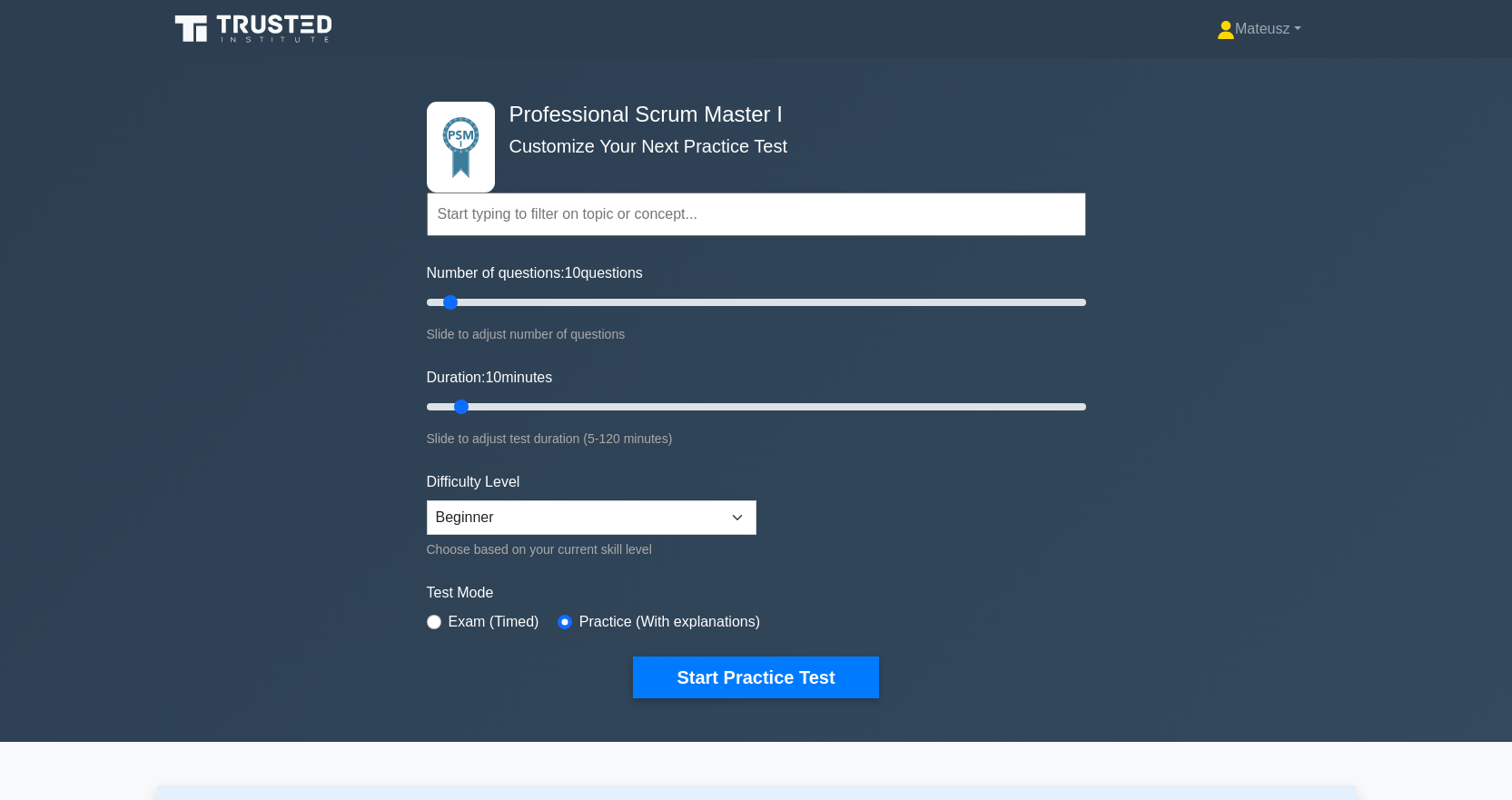 scroll, scrollTop: 0, scrollLeft: 0, axis: both 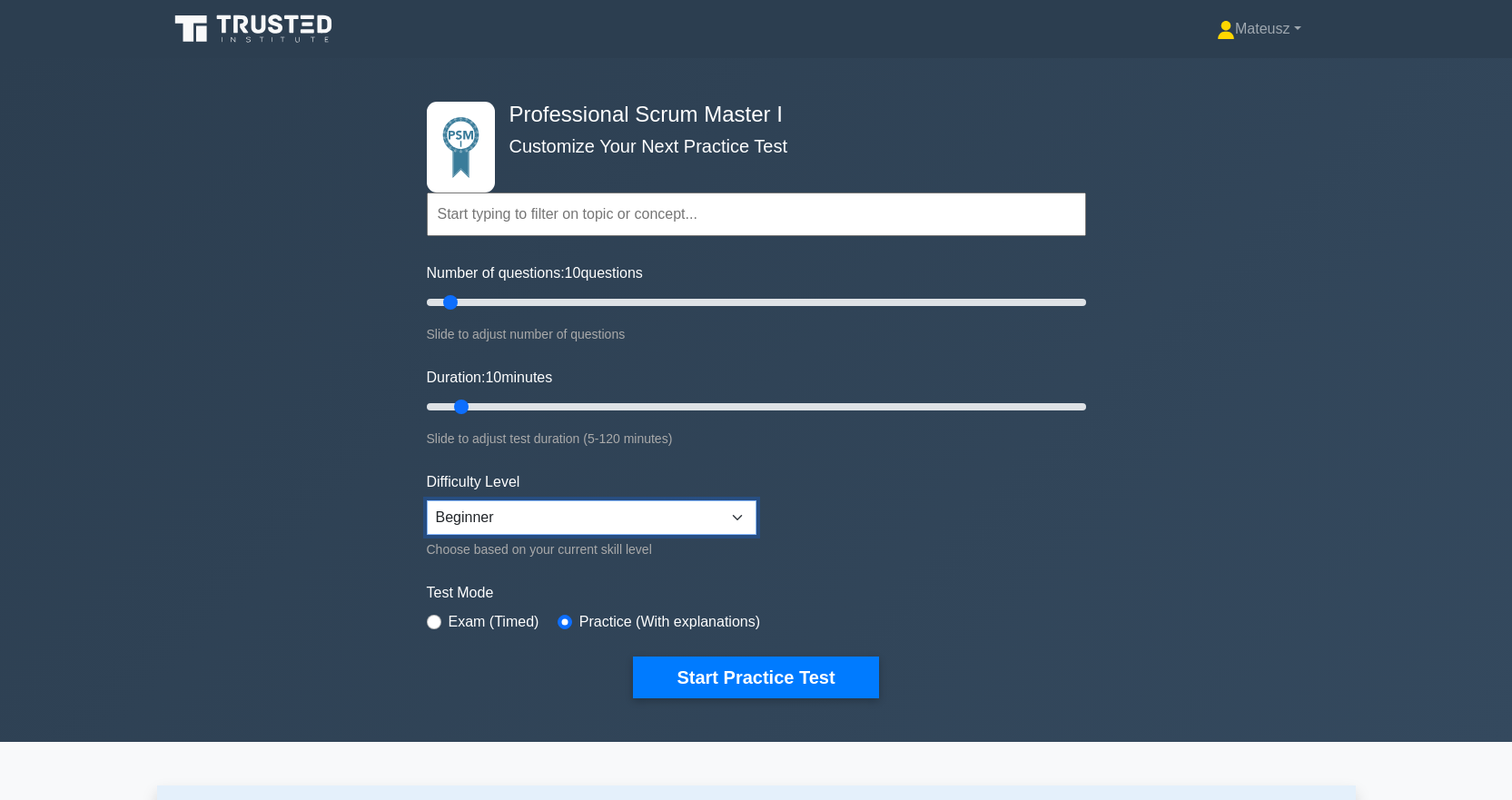 click on "Beginner
Intermediate
Expert" at bounding box center (591, 518) 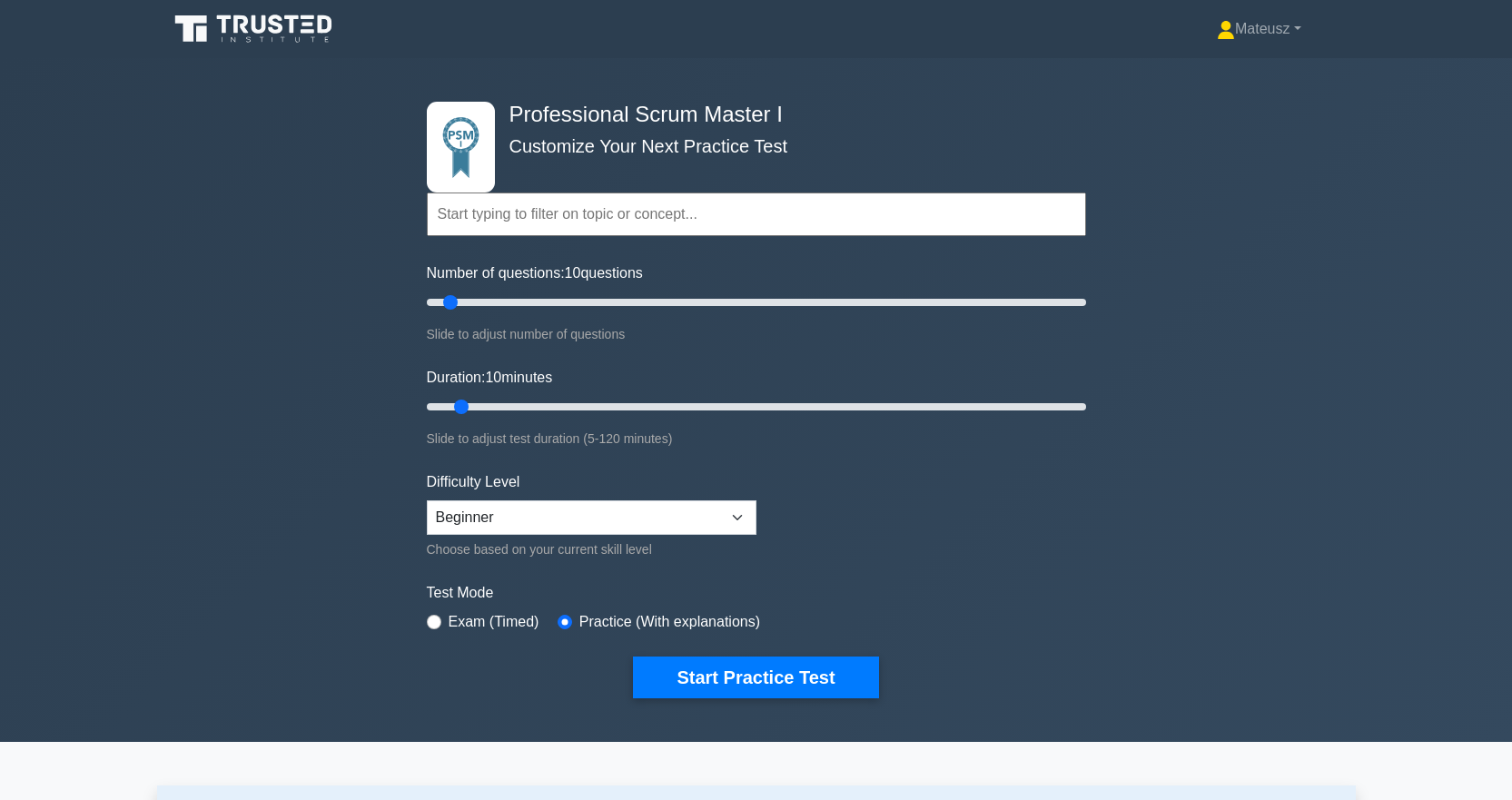 click on "Exam (Timed)" at bounding box center [494, 622] 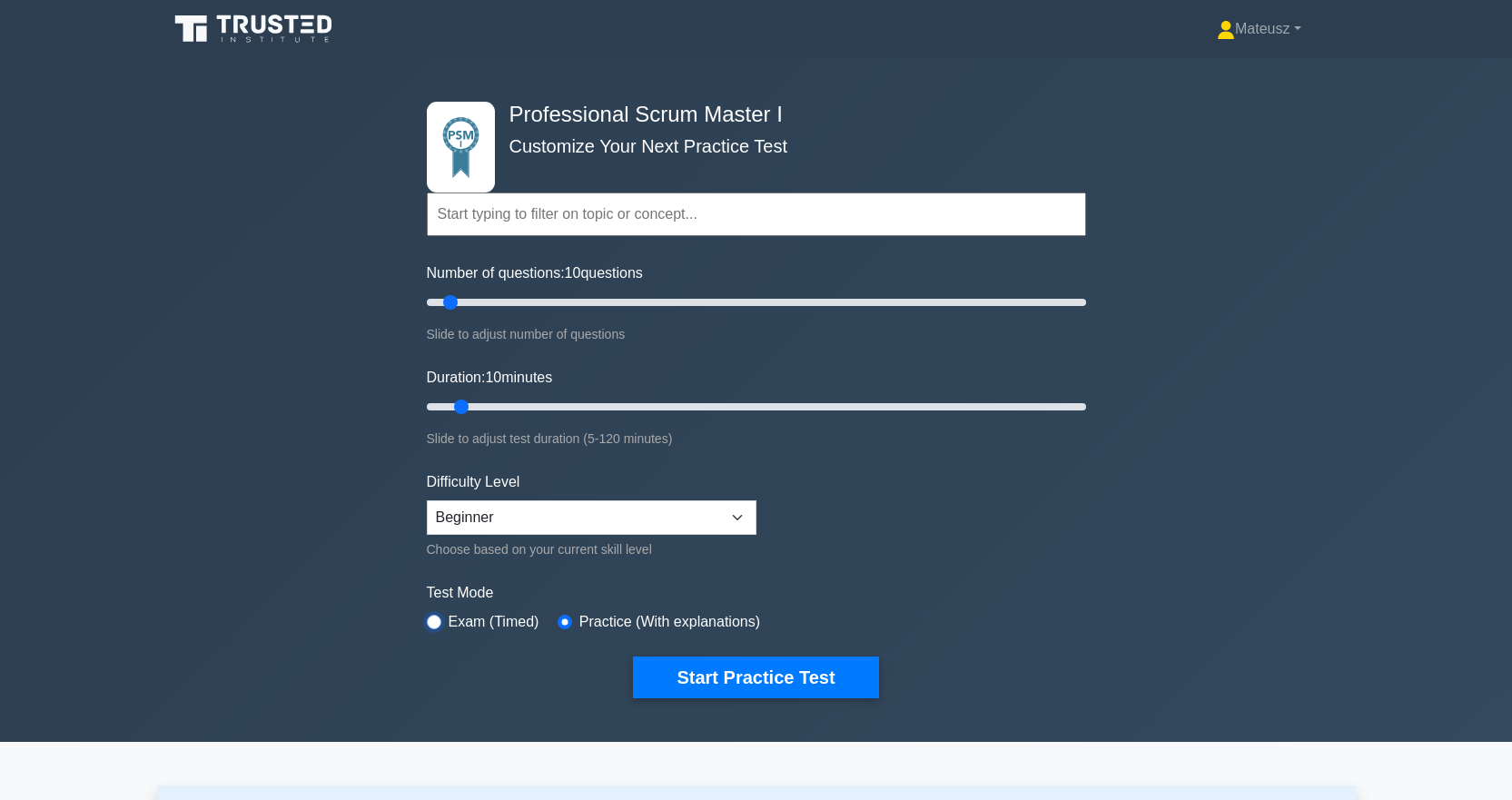 click at bounding box center [434, 622] 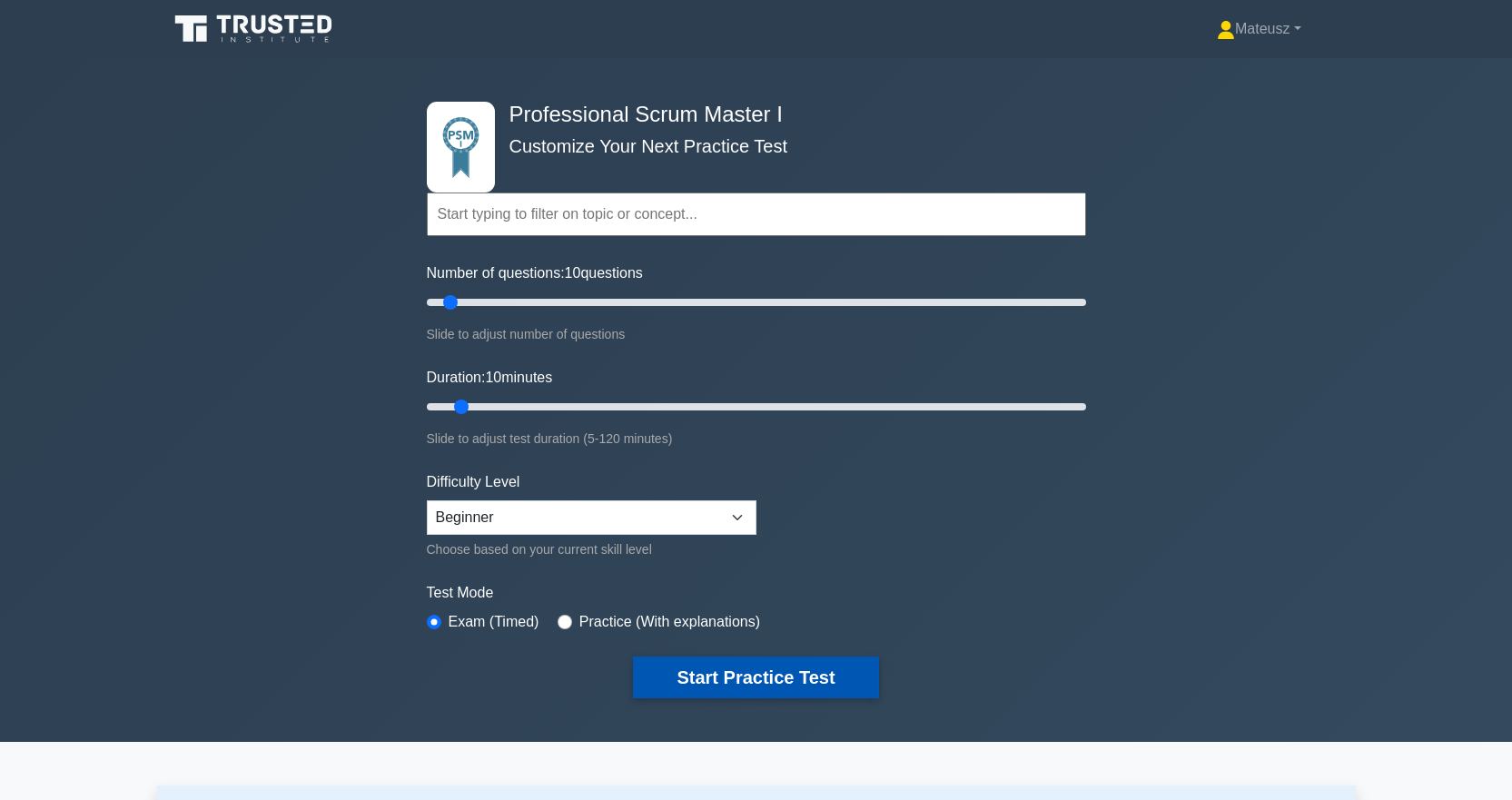 click on "Start Practice Test" at bounding box center (756, 677) 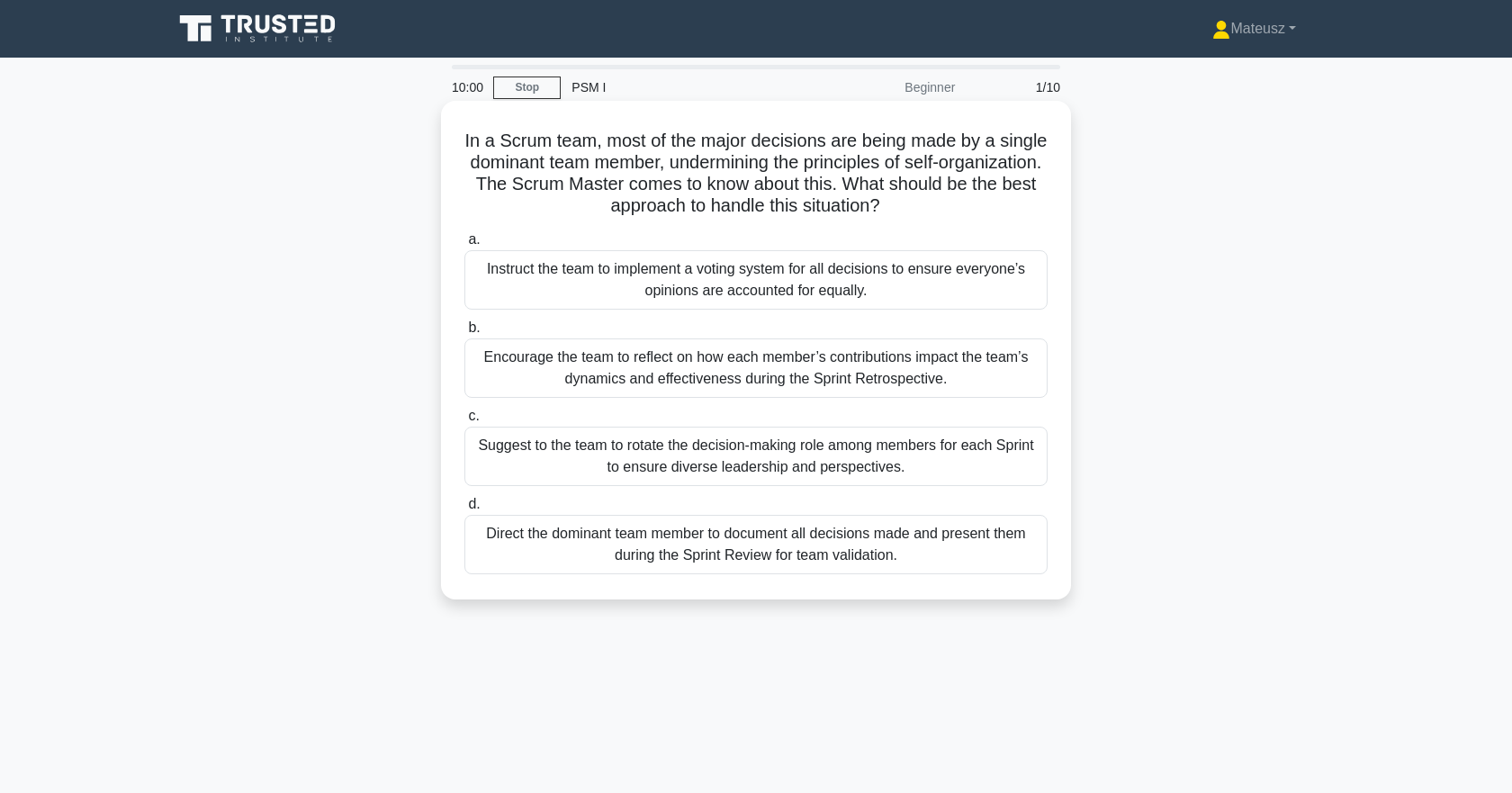 scroll, scrollTop: 0, scrollLeft: 0, axis: both 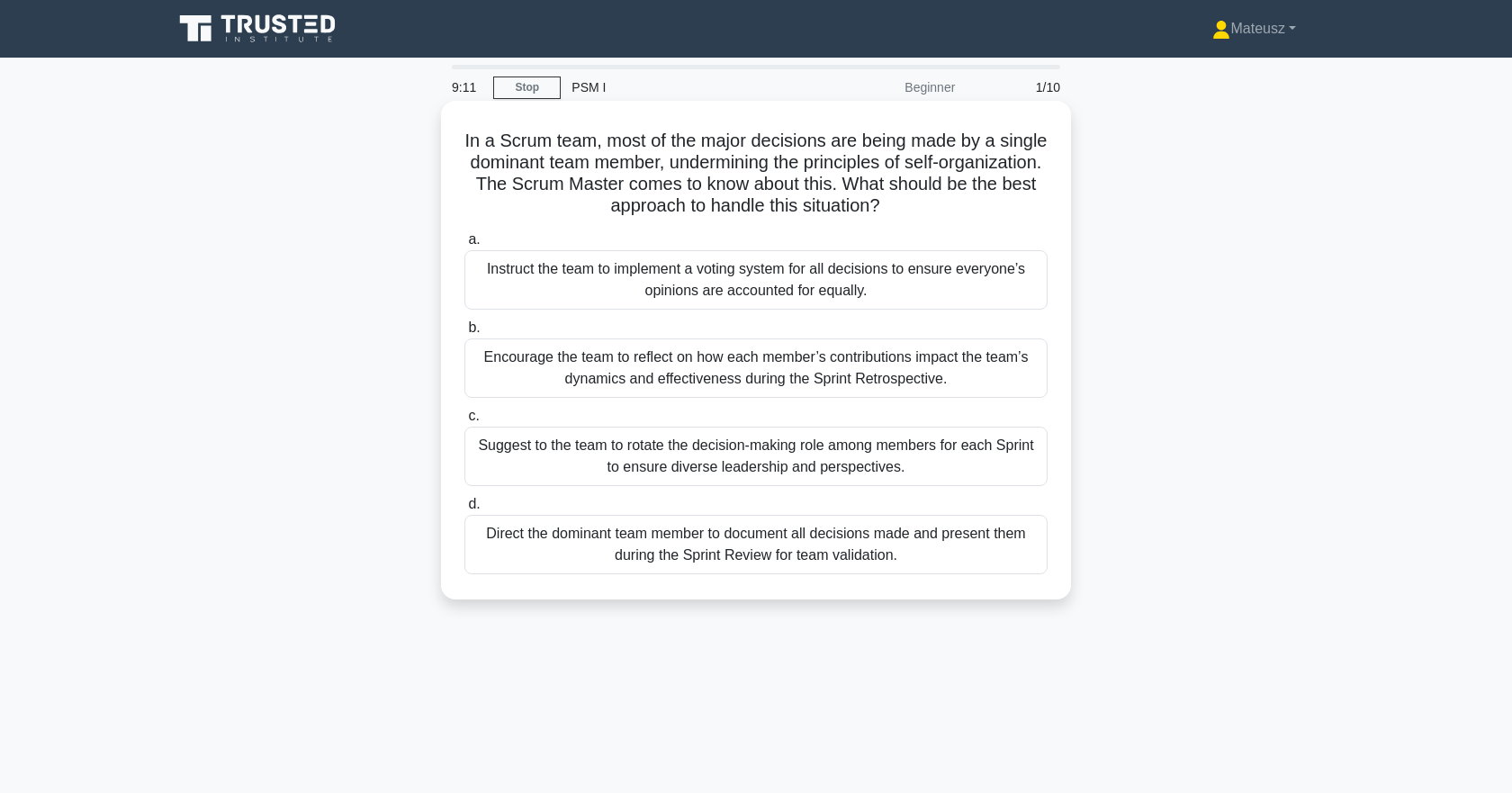 click on "Encourage the team to reflect on how each member’s contributions impact the team’s dynamics and effectiveness during the Sprint Retrospective." at bounding box center (756, 368) 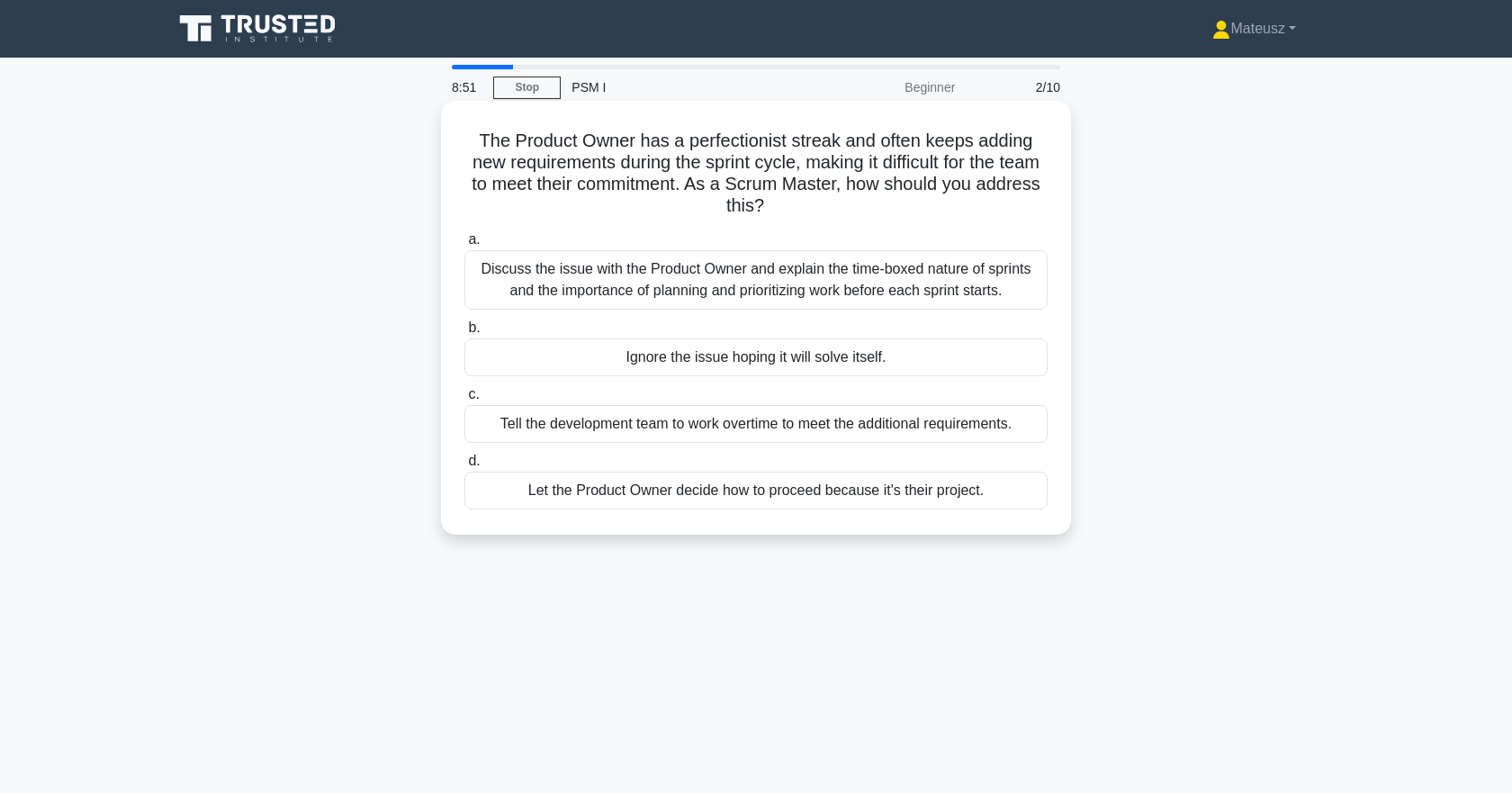 click on "Discuss the issue with the Product Owner and explain the time-boxed nature of sprints and the importance of planning and prioritizing work before each sprint starts." at bounding box center [756, 280] 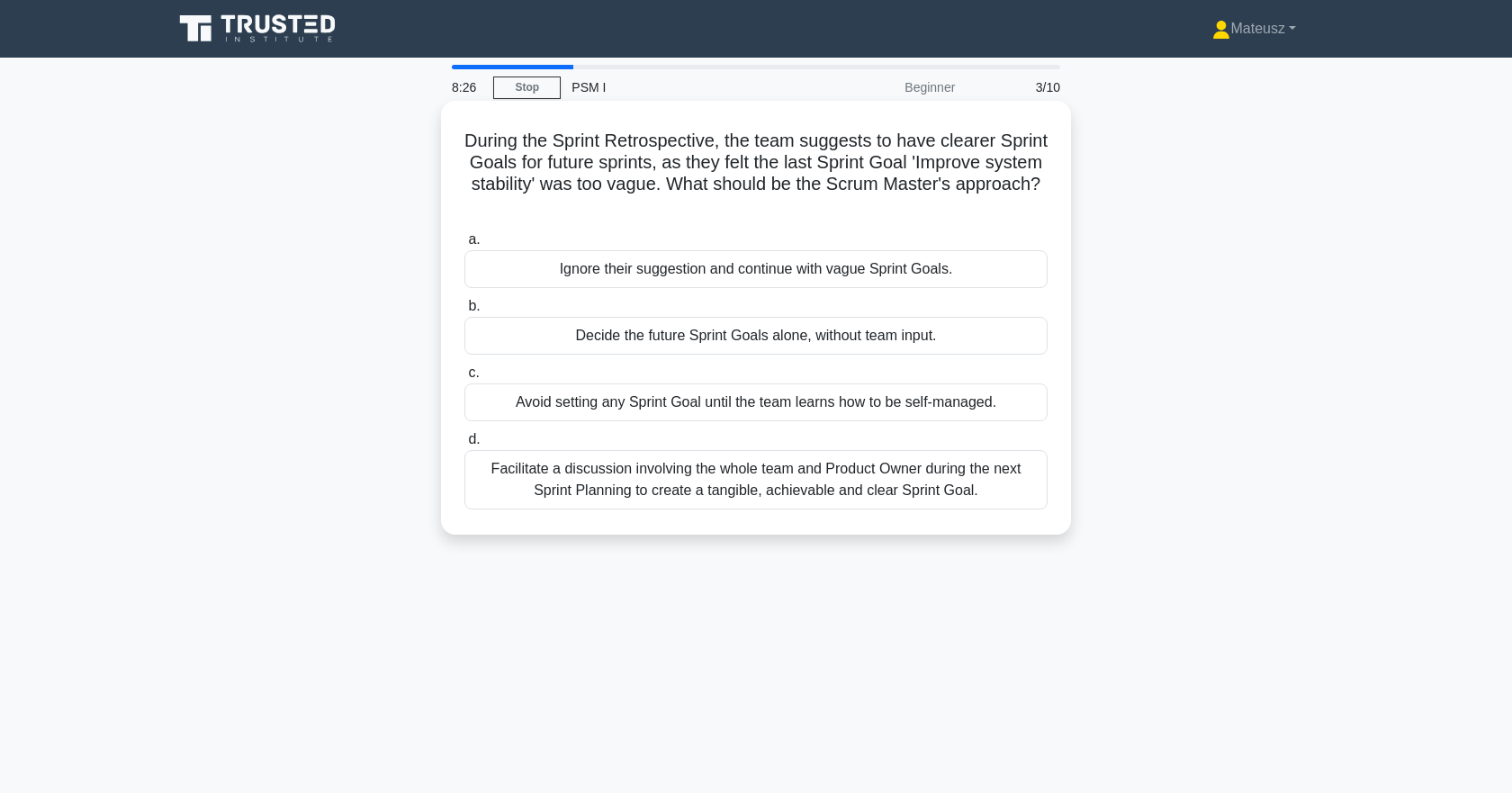 click on "Facilitate a discussion involving the whole team and Product Owner during the next Sprint Planning to create a tangible, achievable and clear Sprint Goal." at bounding box center (756, 480) 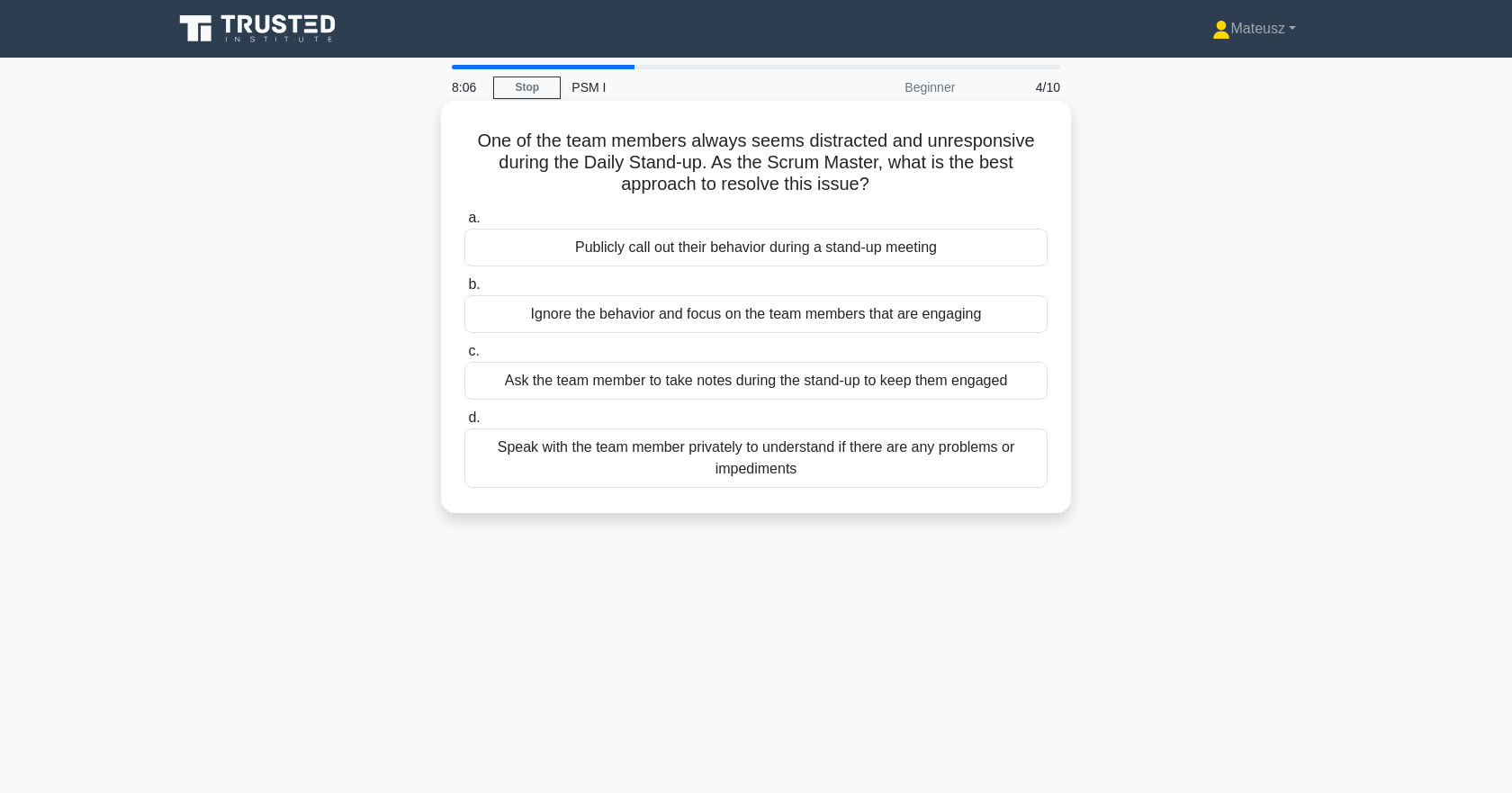 click on "Speak with the team member privately to understand if there are any problems or impediments" at bounding box center [756, 458] 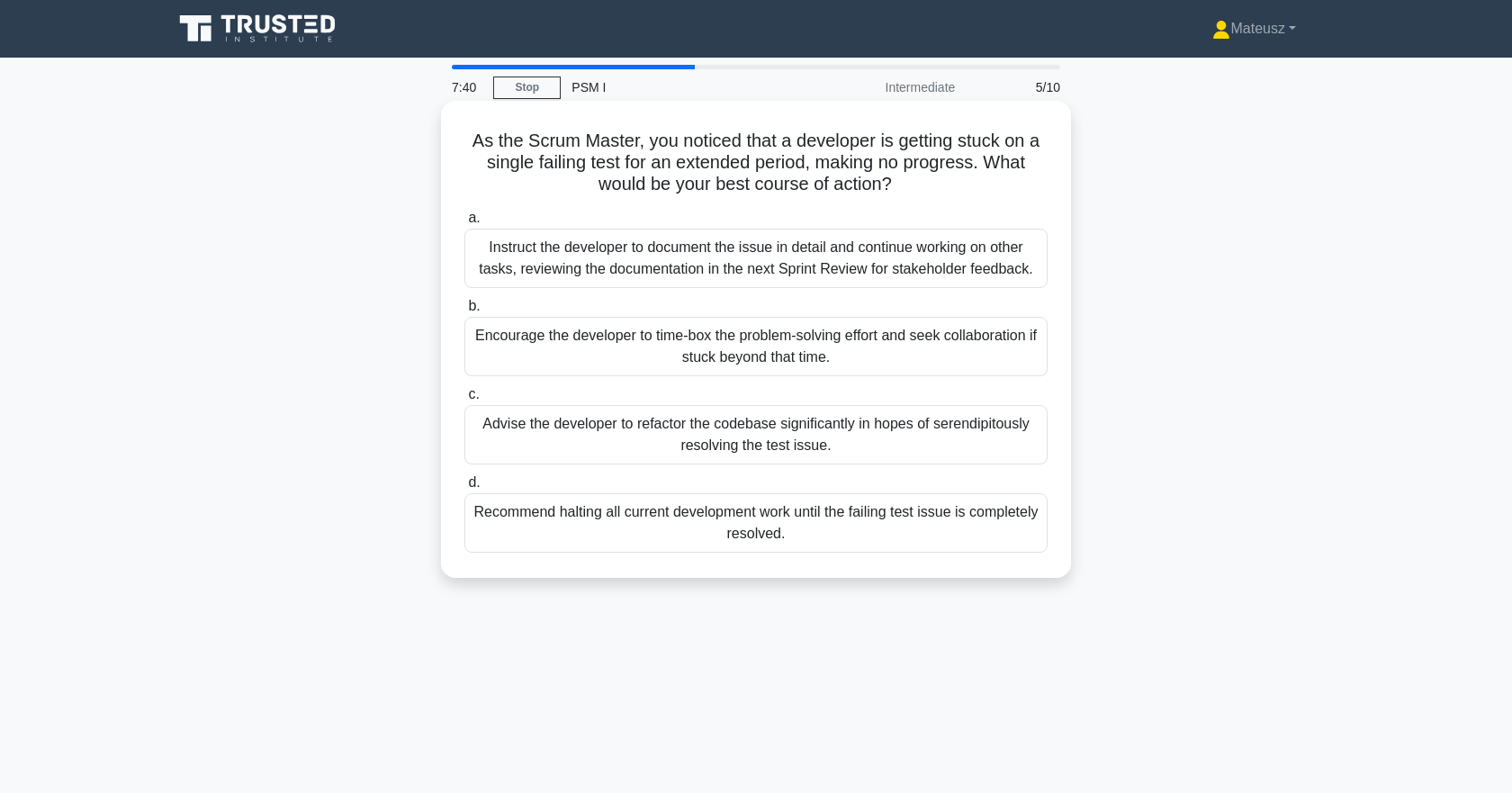 click on "Encourage the developer to time-box the problem-solving effort and seek collaboration if stuck beyond that time." at bounding box center [756, 347] 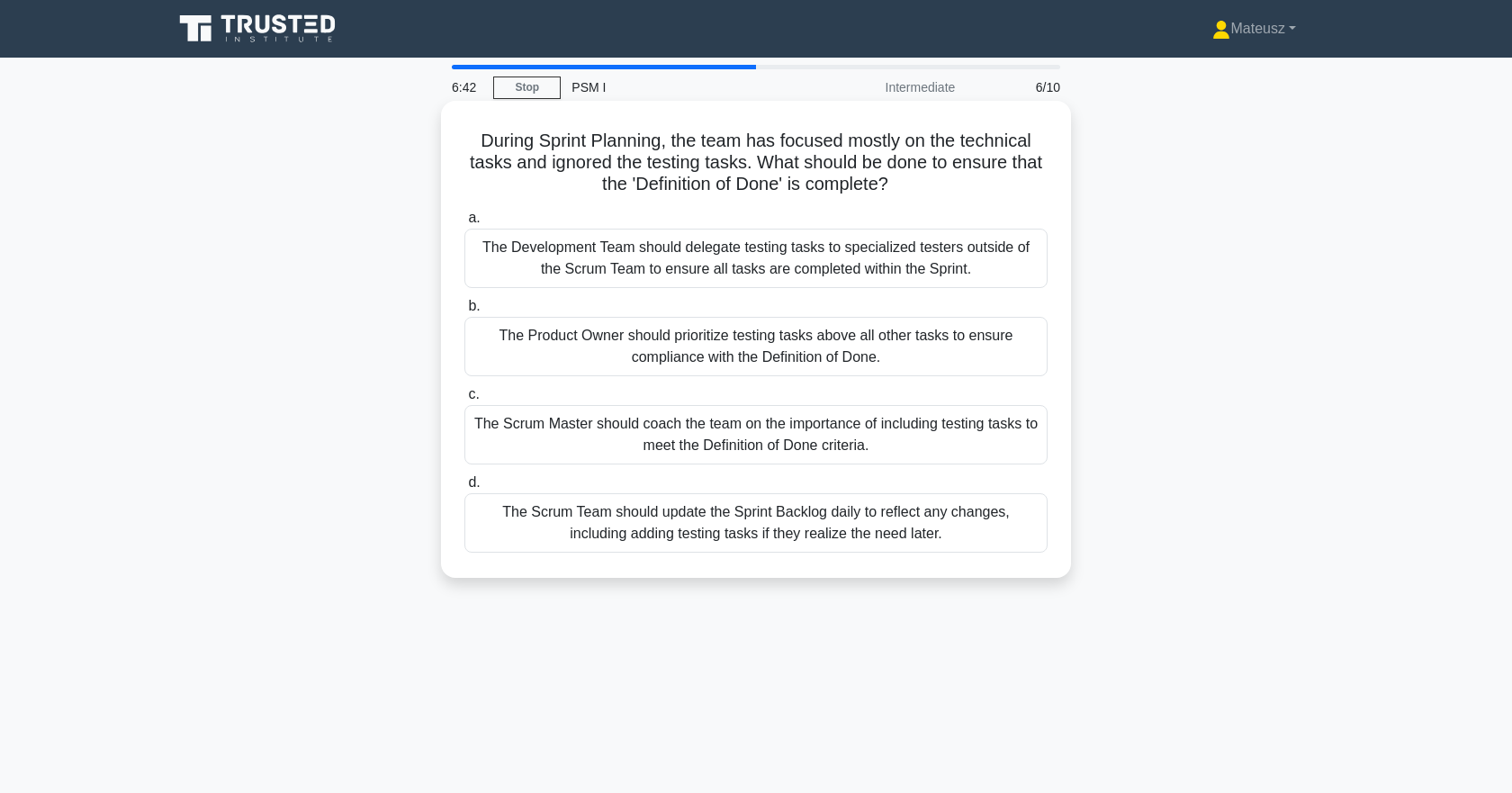 click on "The Scrum Master should coach the team on the importance of including testing tasks to meet the Definition of Done criteria." at bounding box center [756, 435] 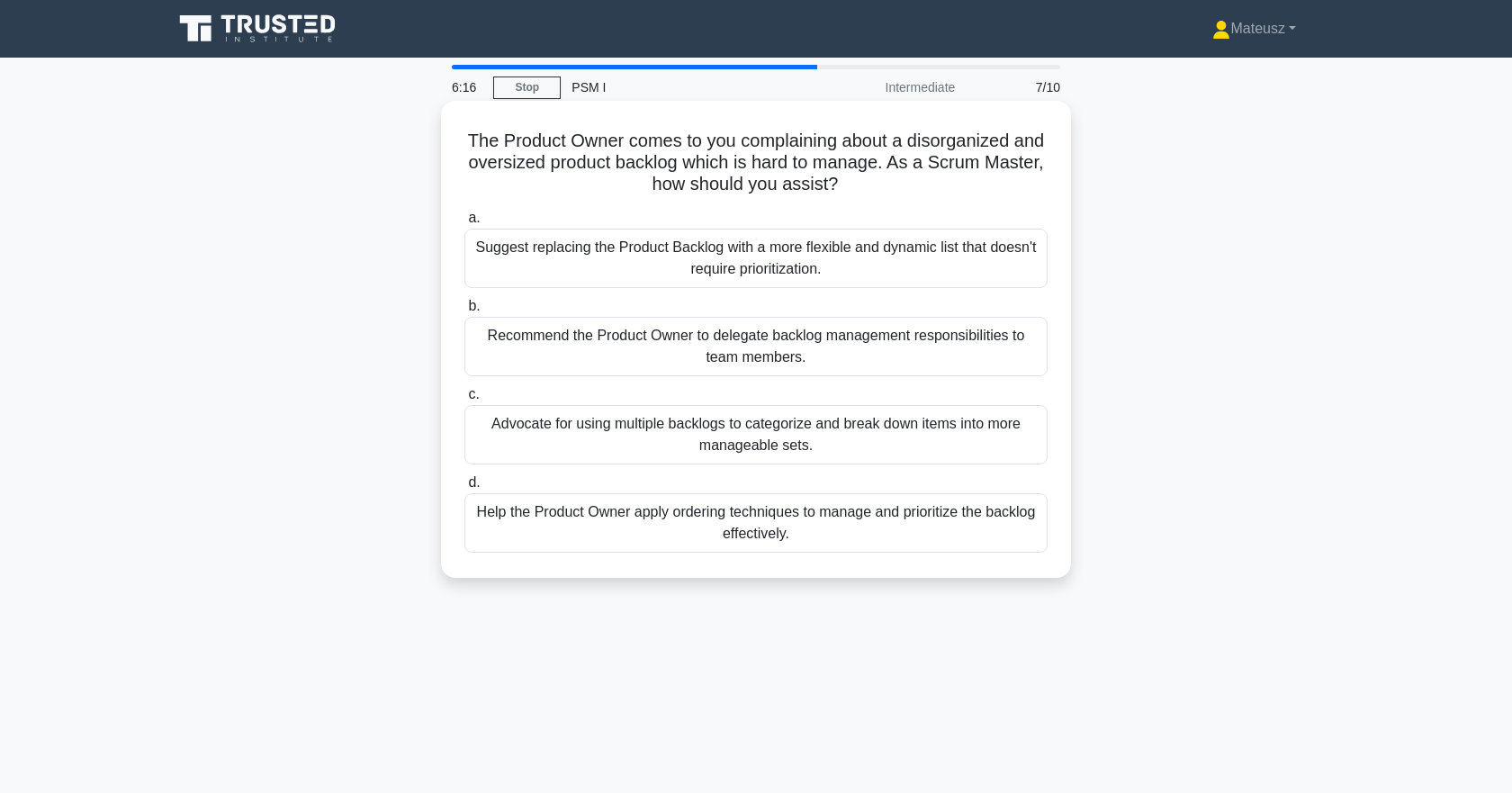 click on "Help the Product Owner apply ordering techniques to manage and prioritize the backlog effectively." at bounding box center [756, 523] 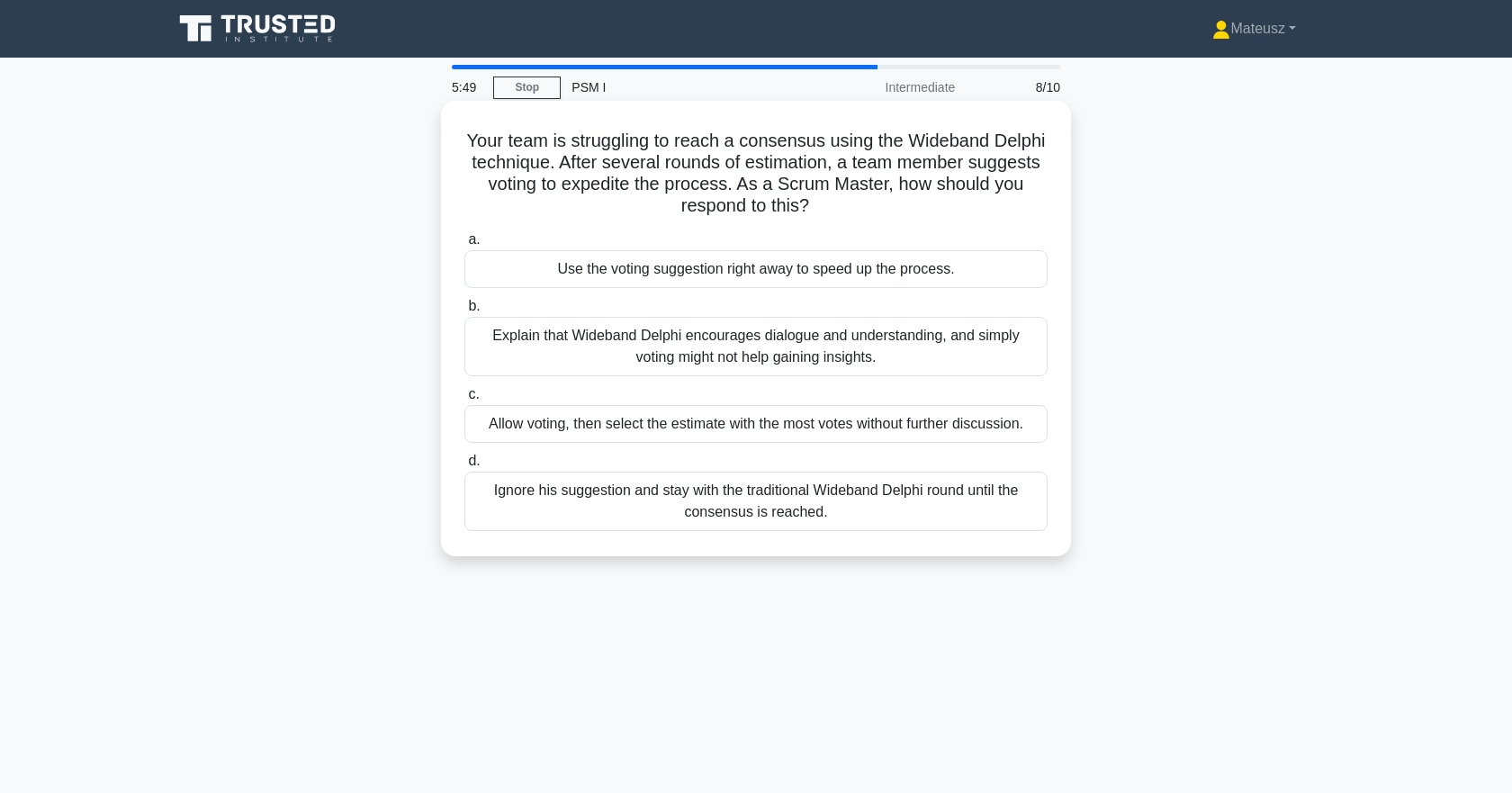 click on "Explain that Wideband Delphi encourages dialogue and understanding, and simply voting might not help gaining insights." at bounding box center [756, 347] 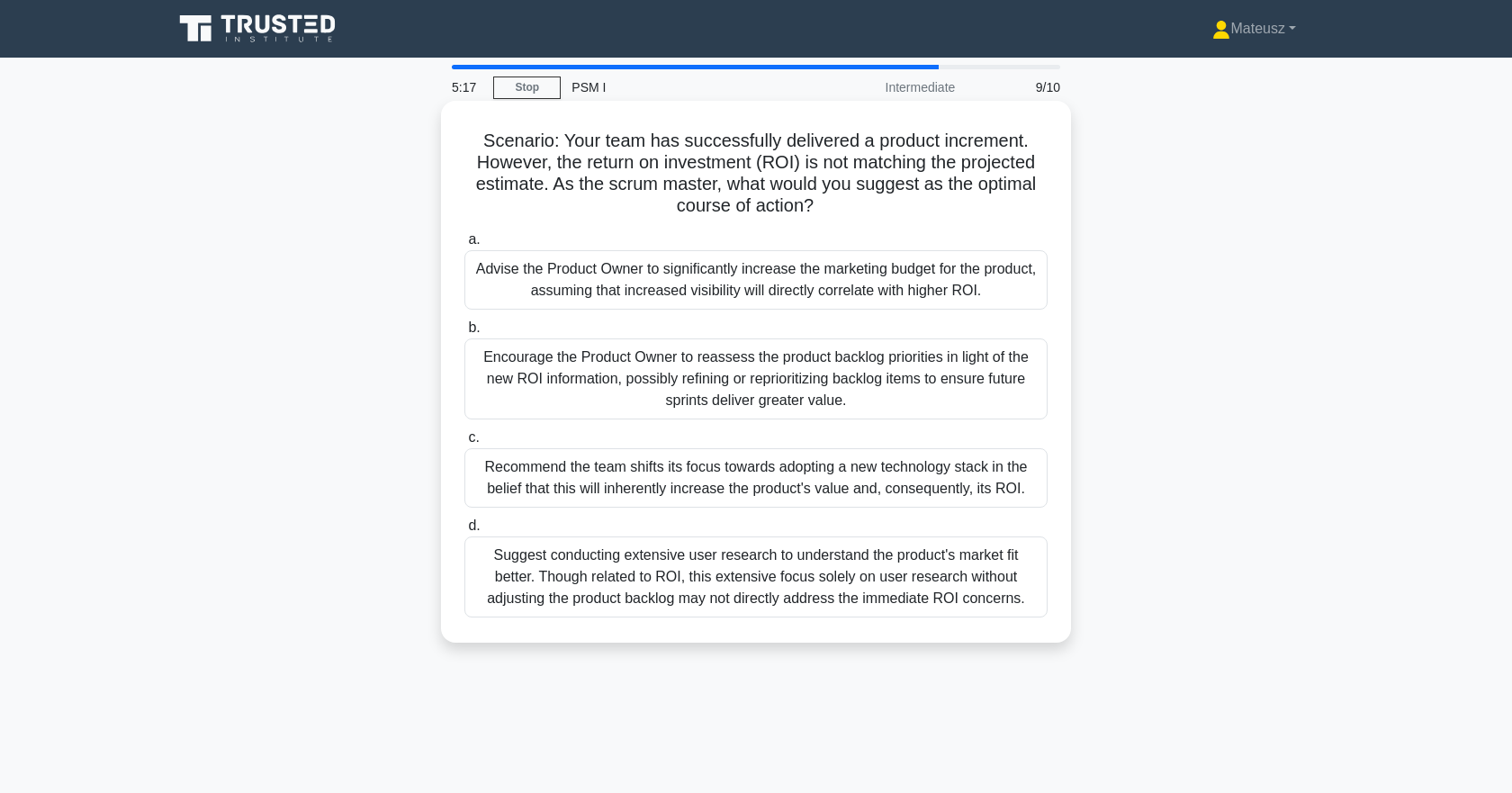 click on "Encourage the Product Owner to reassess the product backlog priorities in light of the new ROI information, possibly refining or reprioritizing backlog items to ensure future sprints deliver greater value." at bounding box center [756, 379] 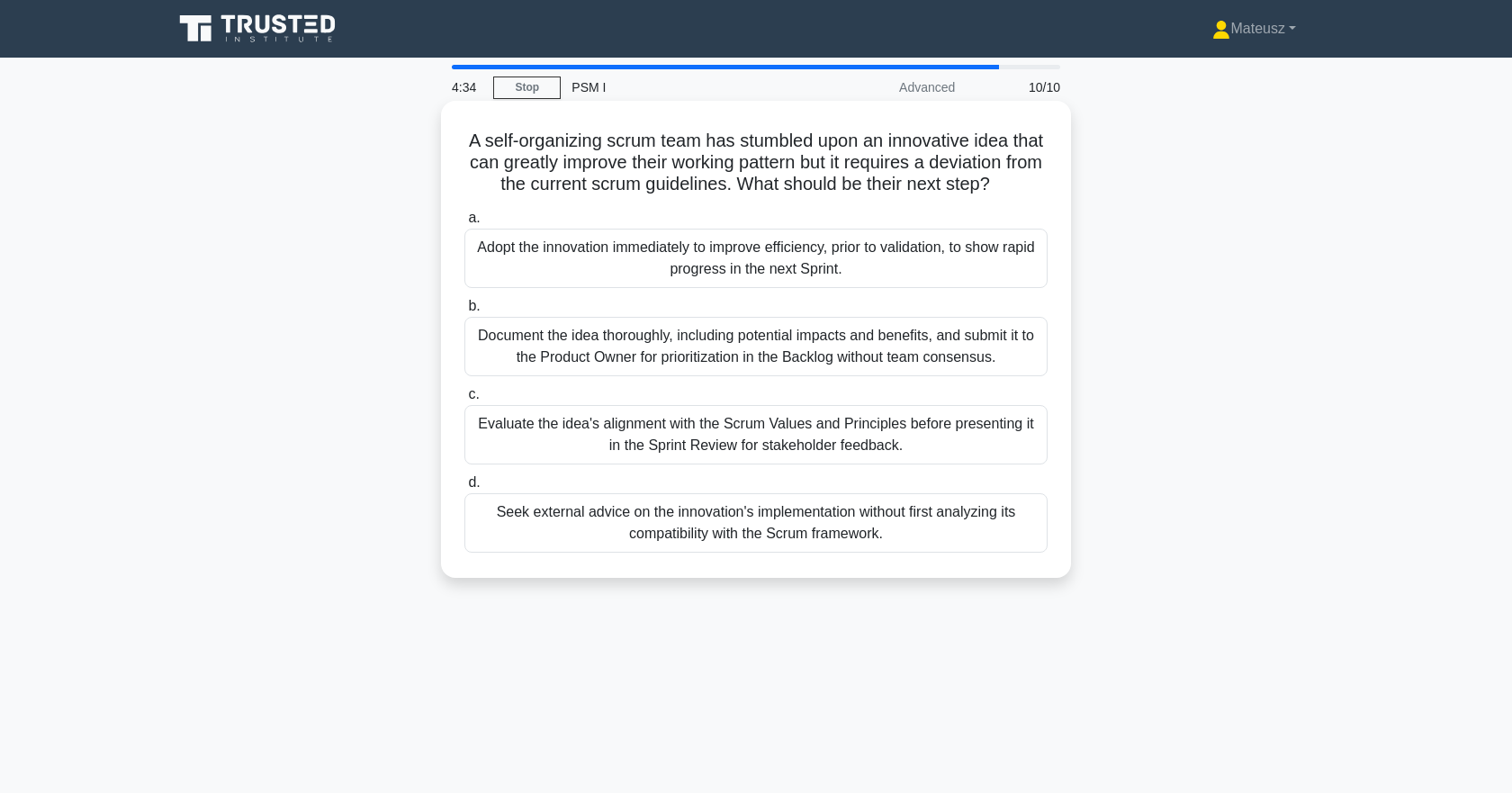 click on "Evaluate the idea's alignment with the Scrum Values and Principles before presenting it in the Sprint Review for stakeholder feedback." at bounding box center [756, 435] 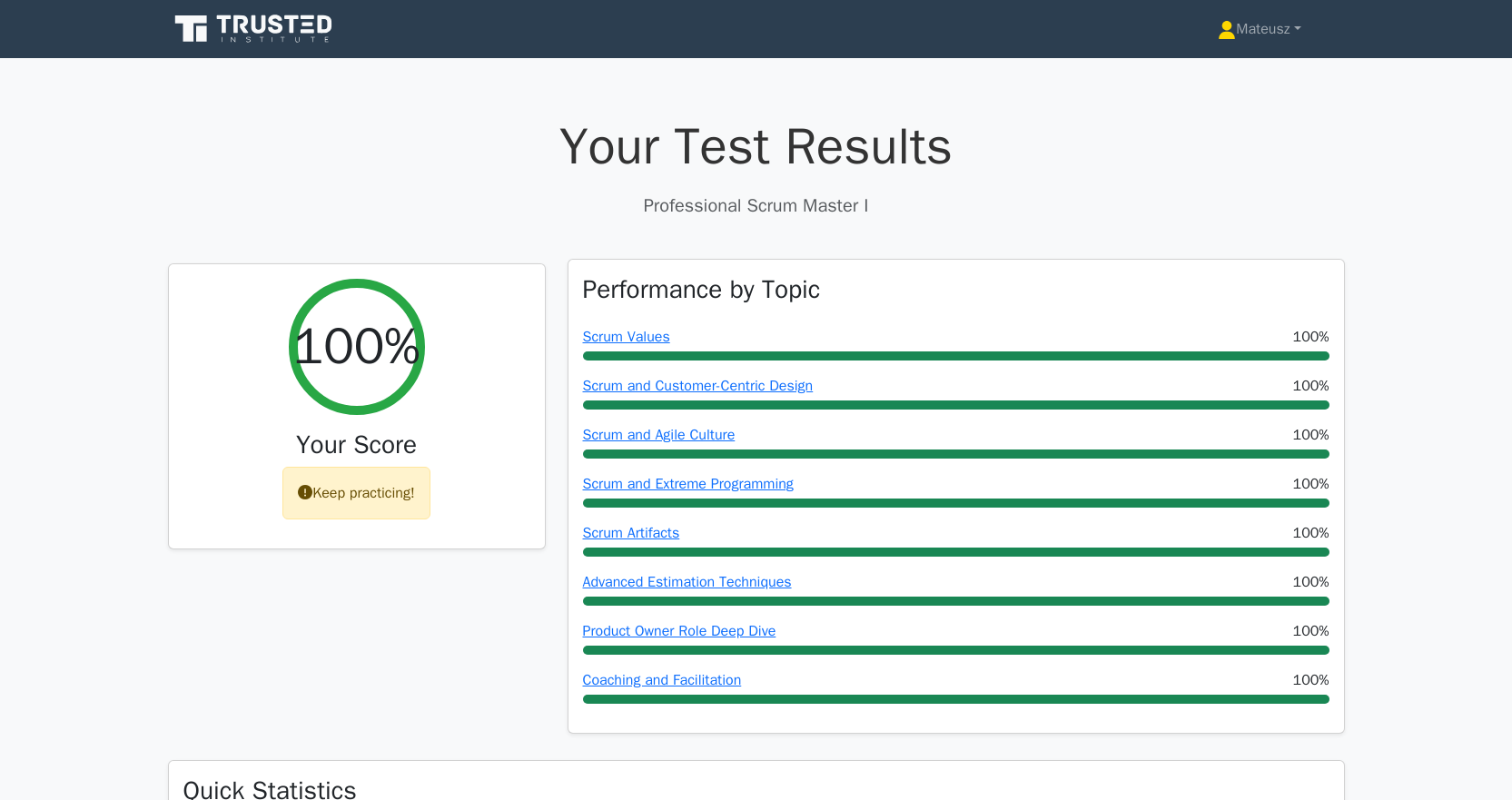 scroll, scrollTop: 0, scrollLeft: 0, axis: both 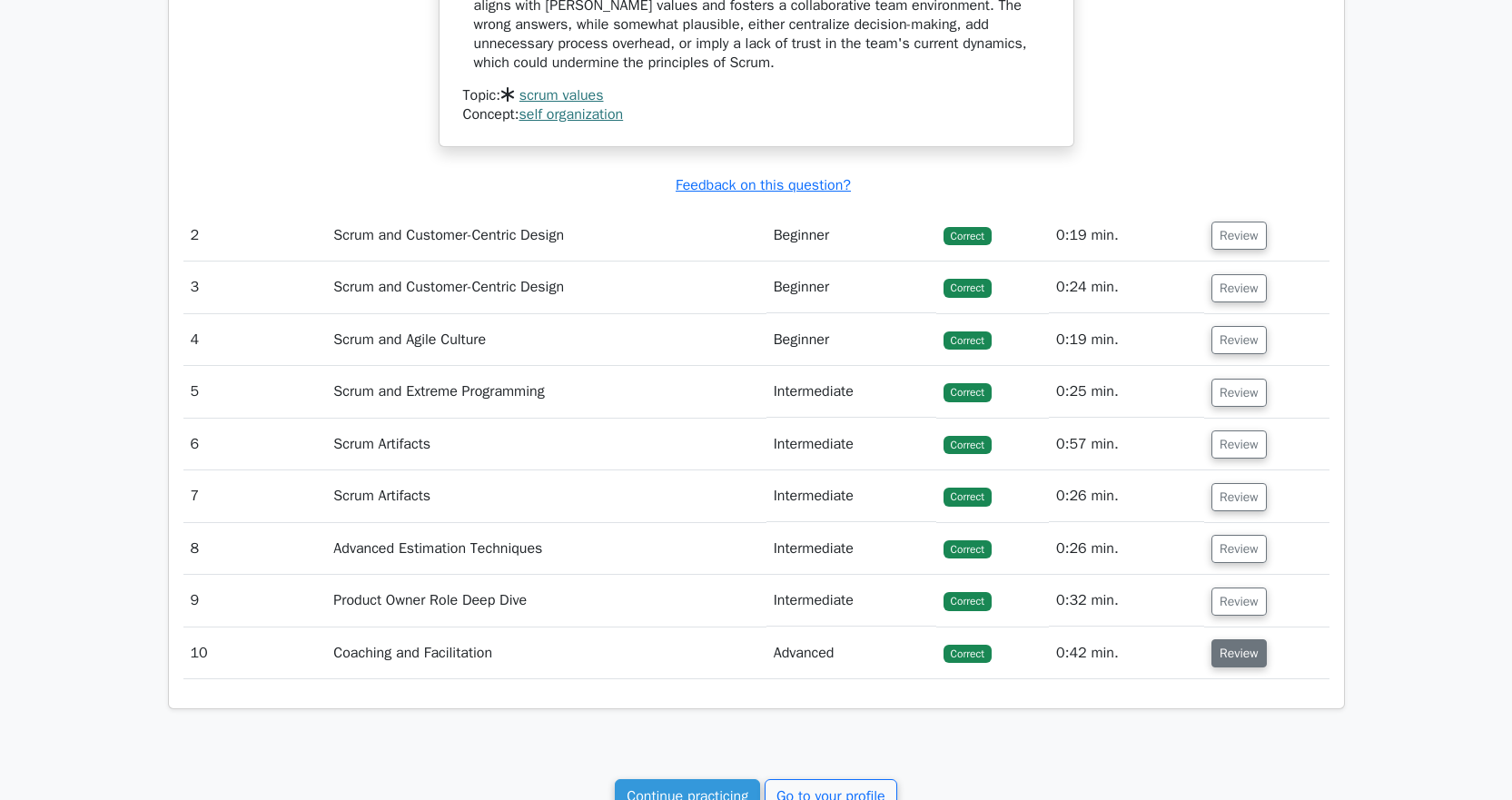 click on "Review" at bounding box center [1239, 653] 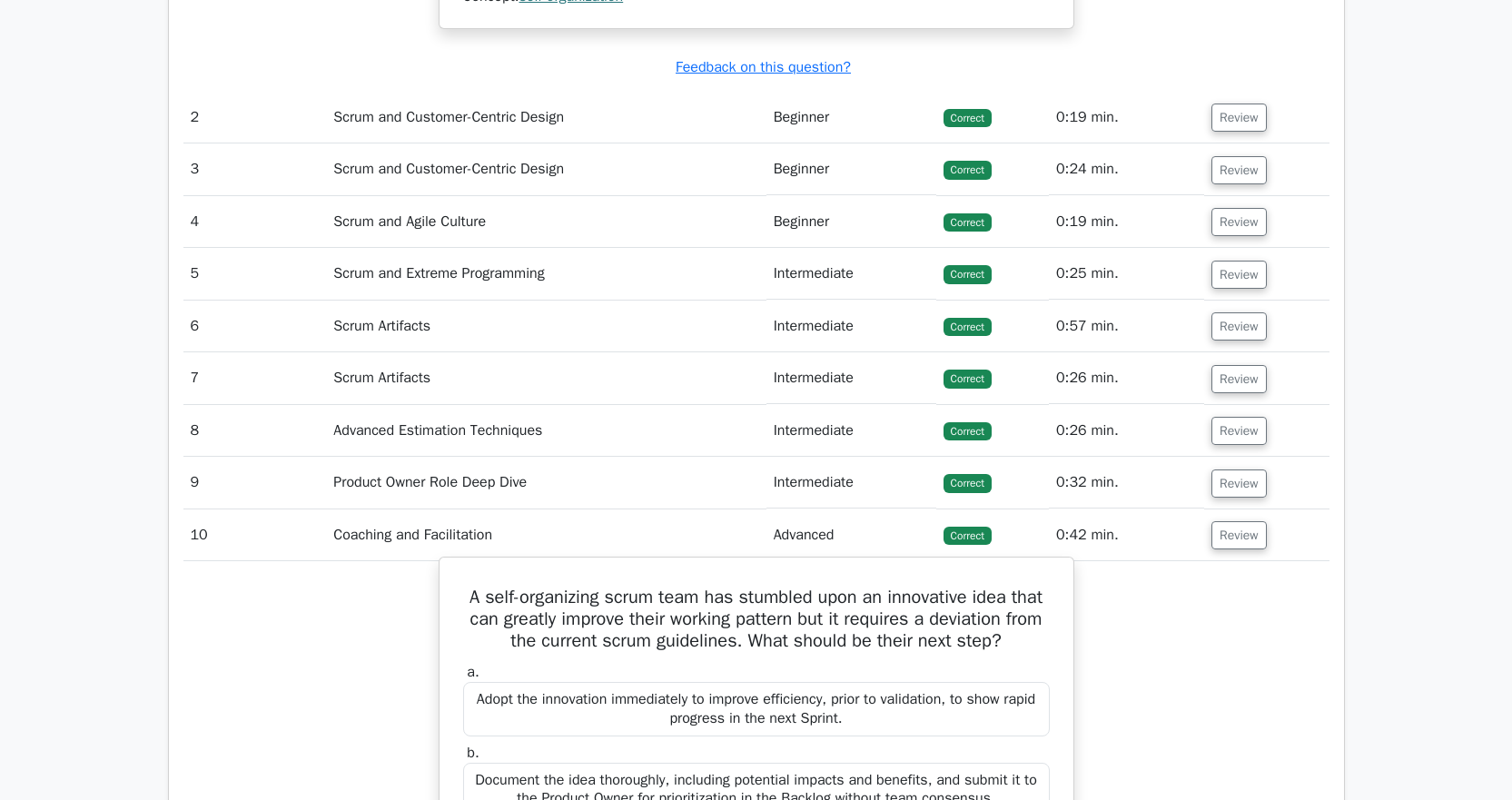 scroll, scrollTop: 1832, scrollLeft: 0, axis: vertical 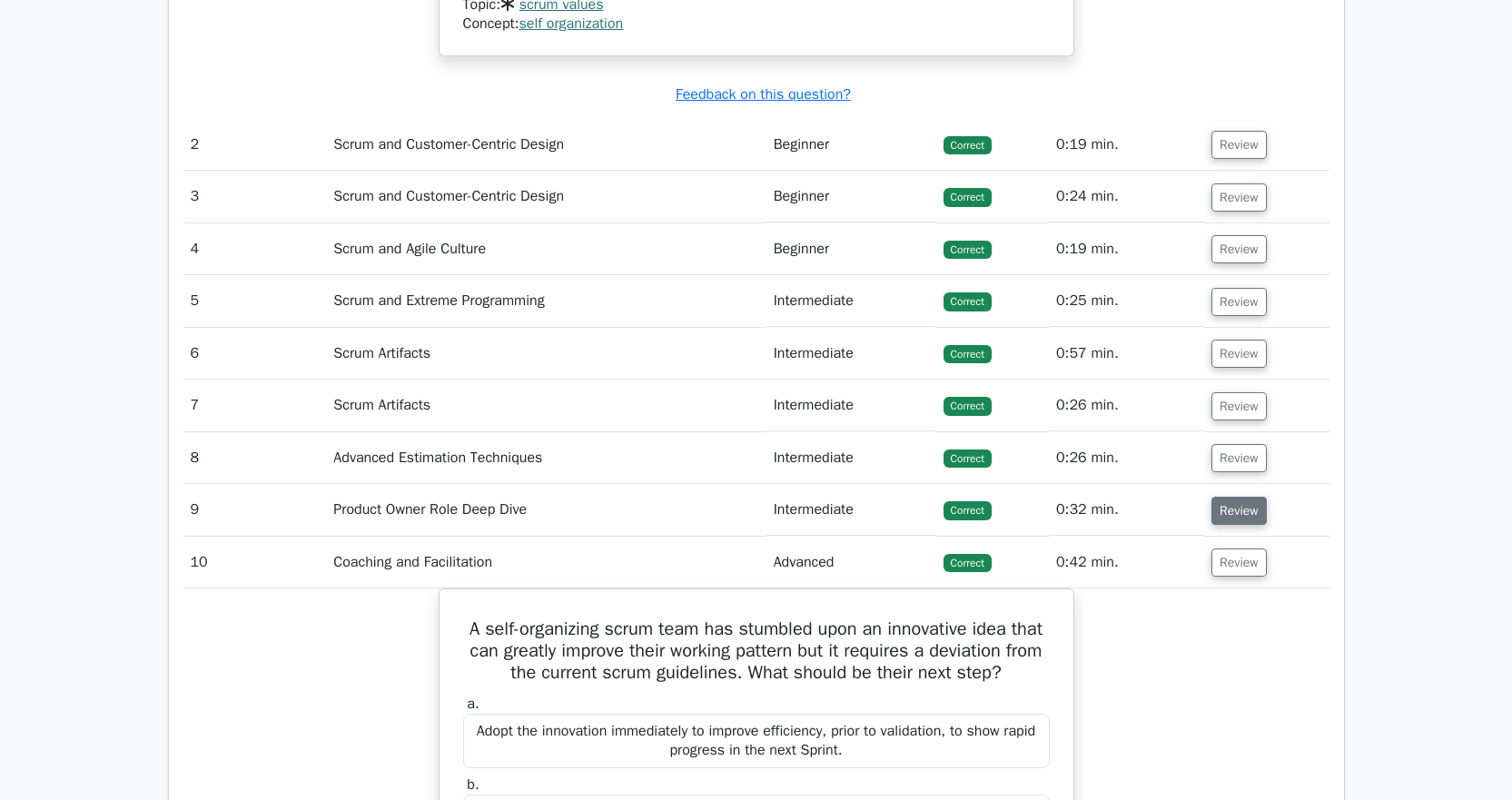 click on "Review" at bounding box center [1239, 510] 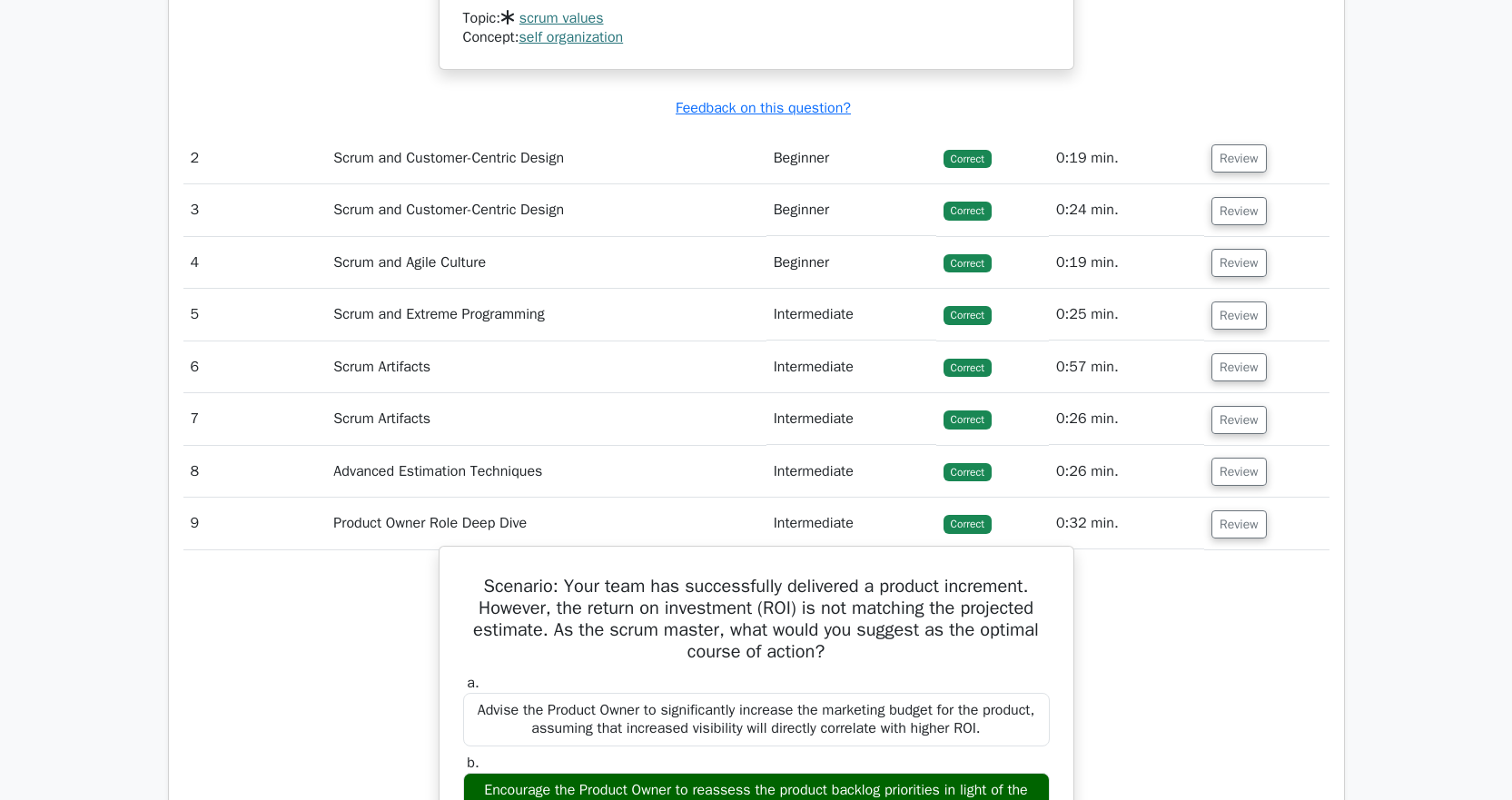 scroll, scrollTop: 1651, scrollLeft: 0, axis: vertical 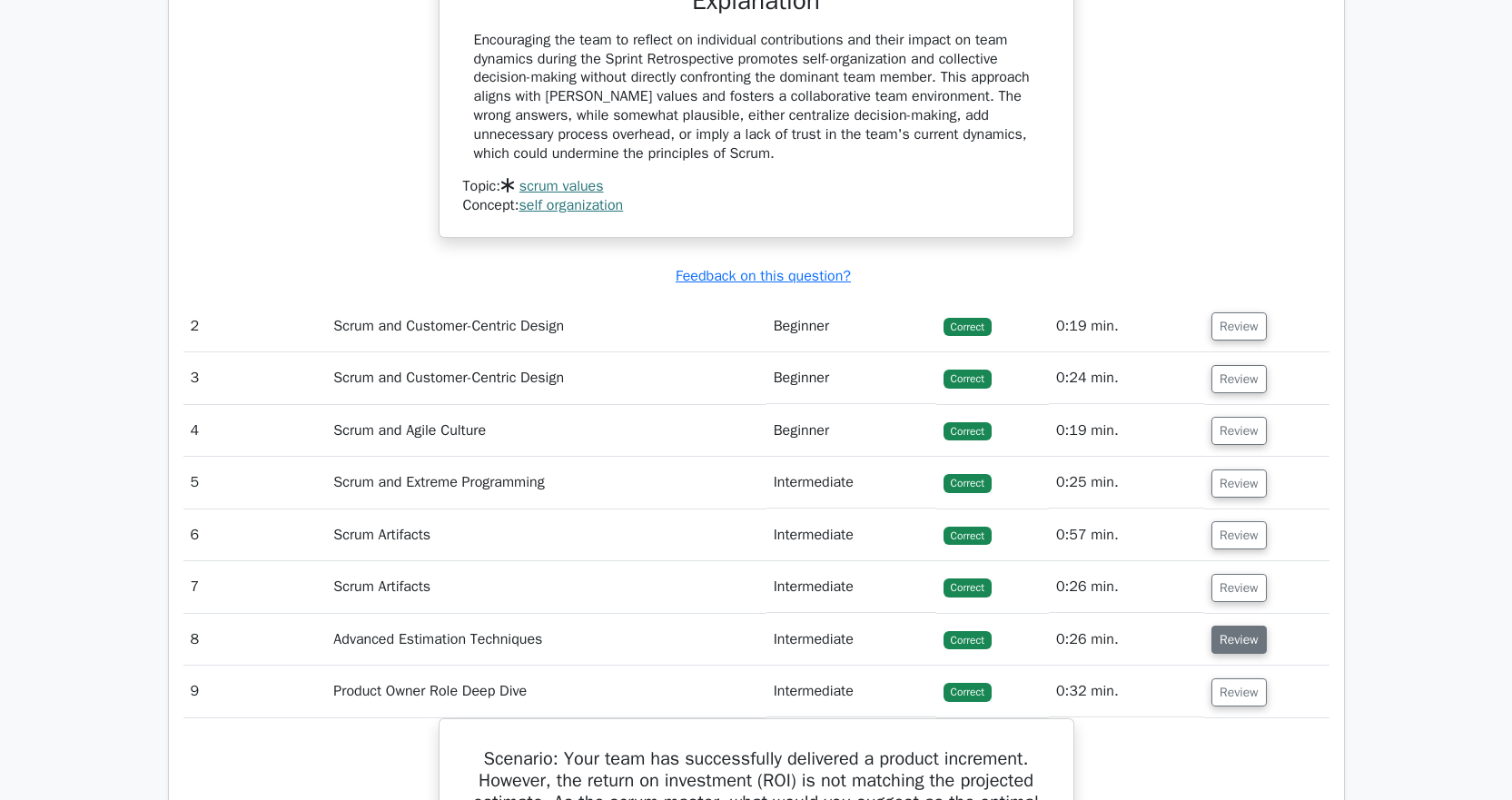 click on "Review" at bounding box center [1239, 639] 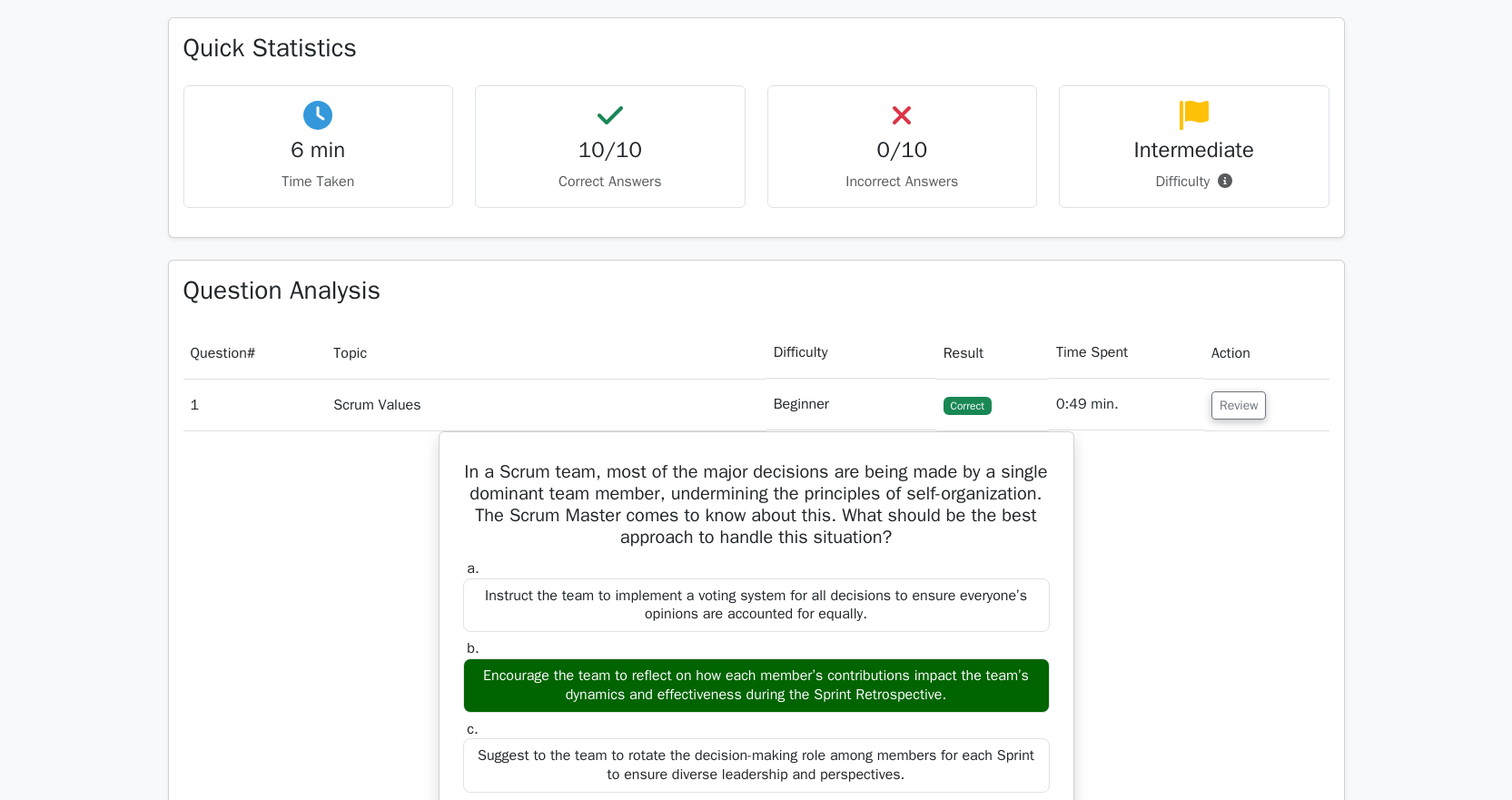 scroll, scrollTop: 380, scrollLeft: 0, axis: vertical 